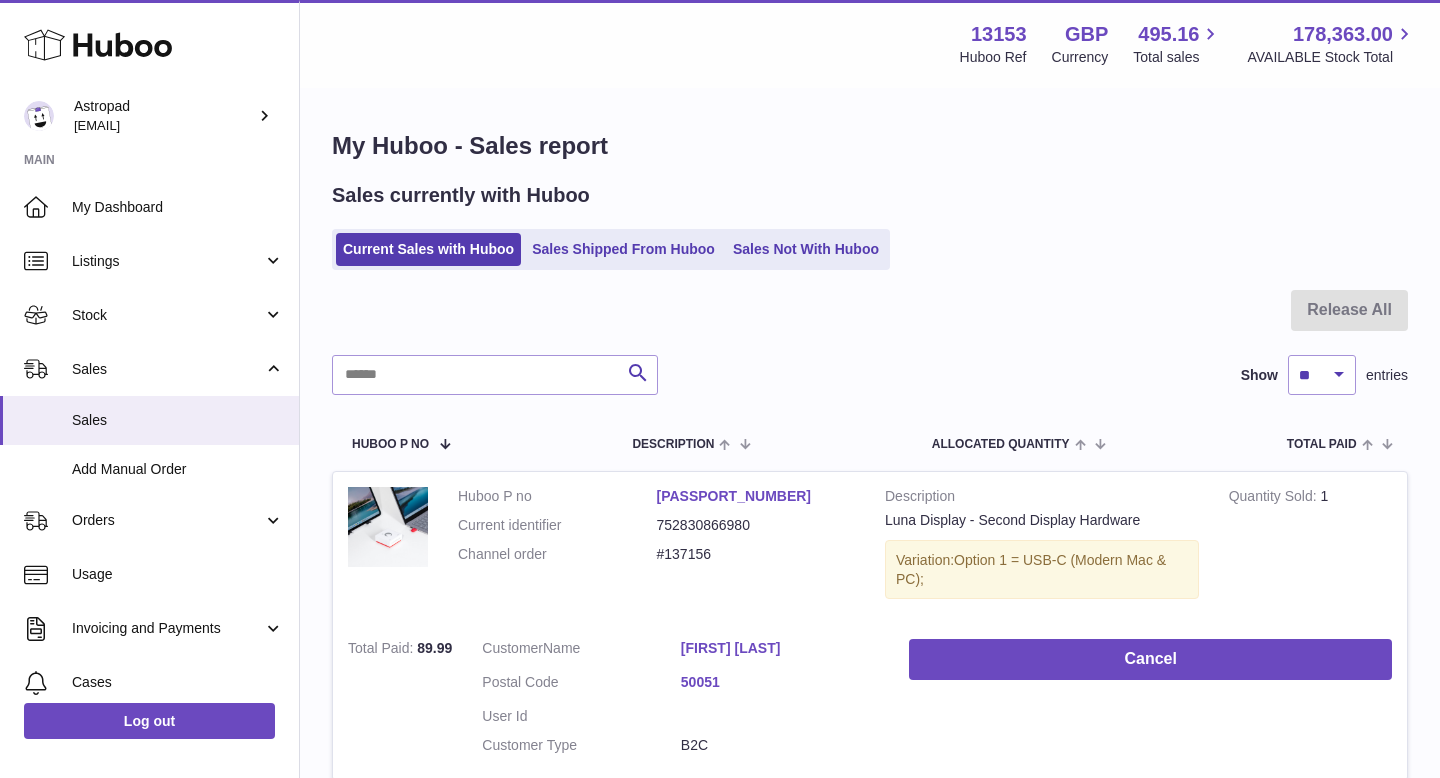 scroll, scrollTop: 0, scrollLeft: 0, axis: both 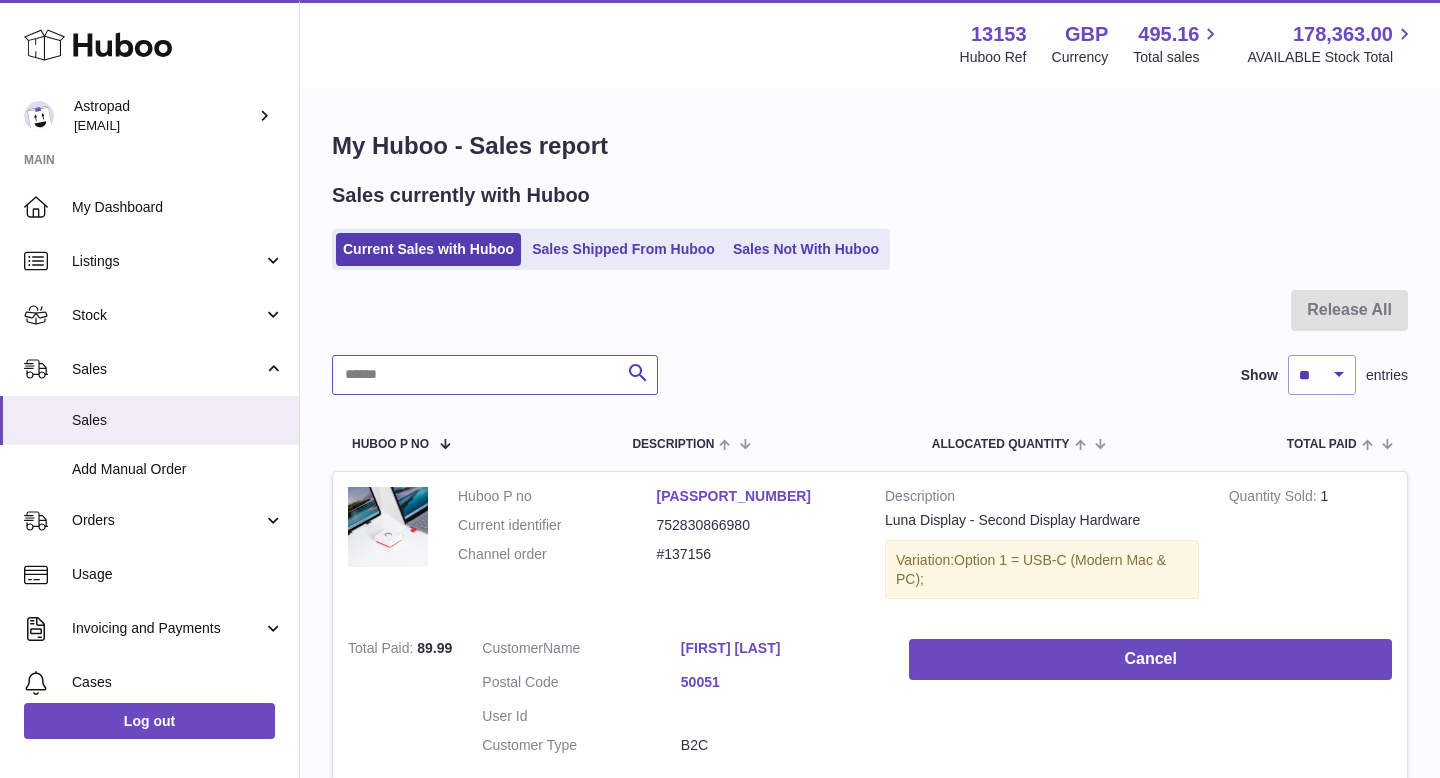 click at bounding box center (495, 375) 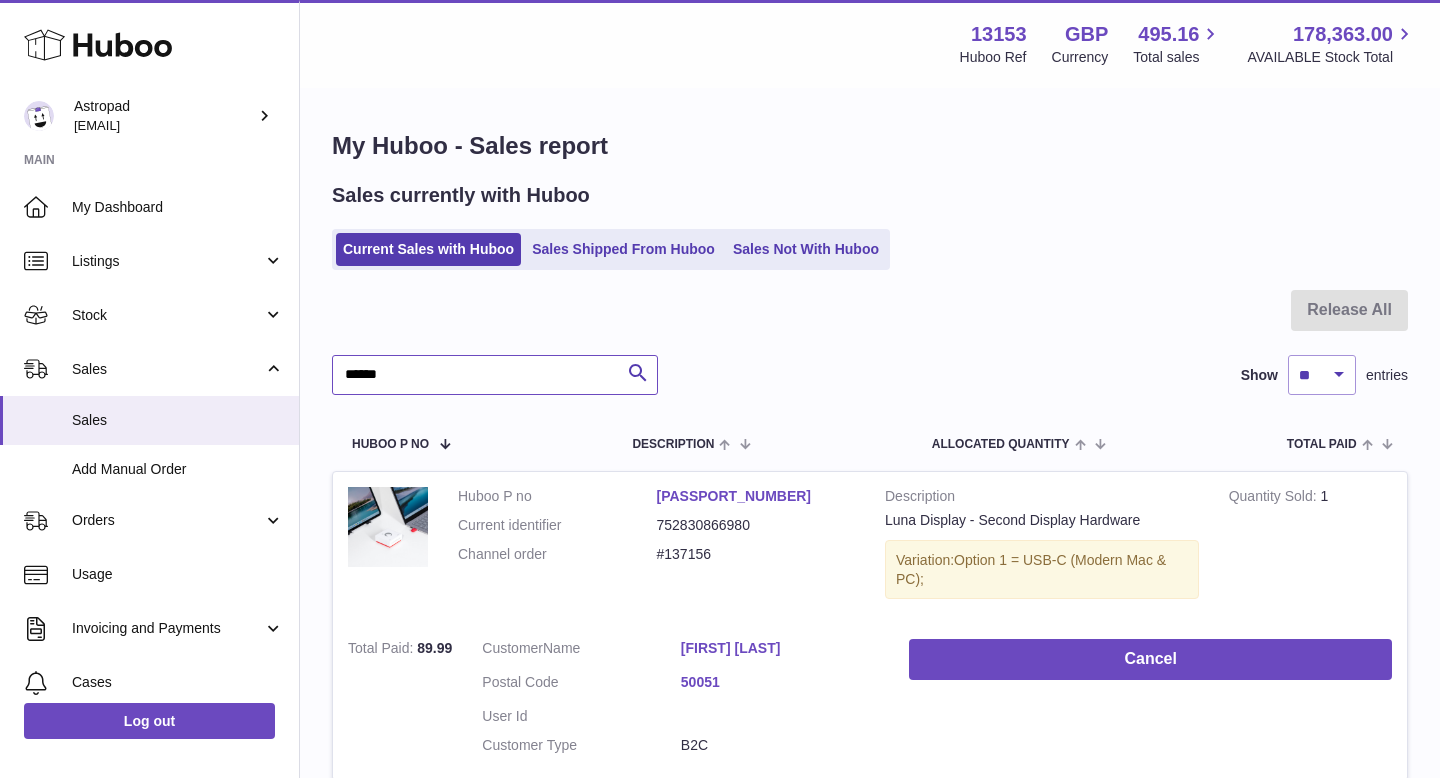 type on "******" 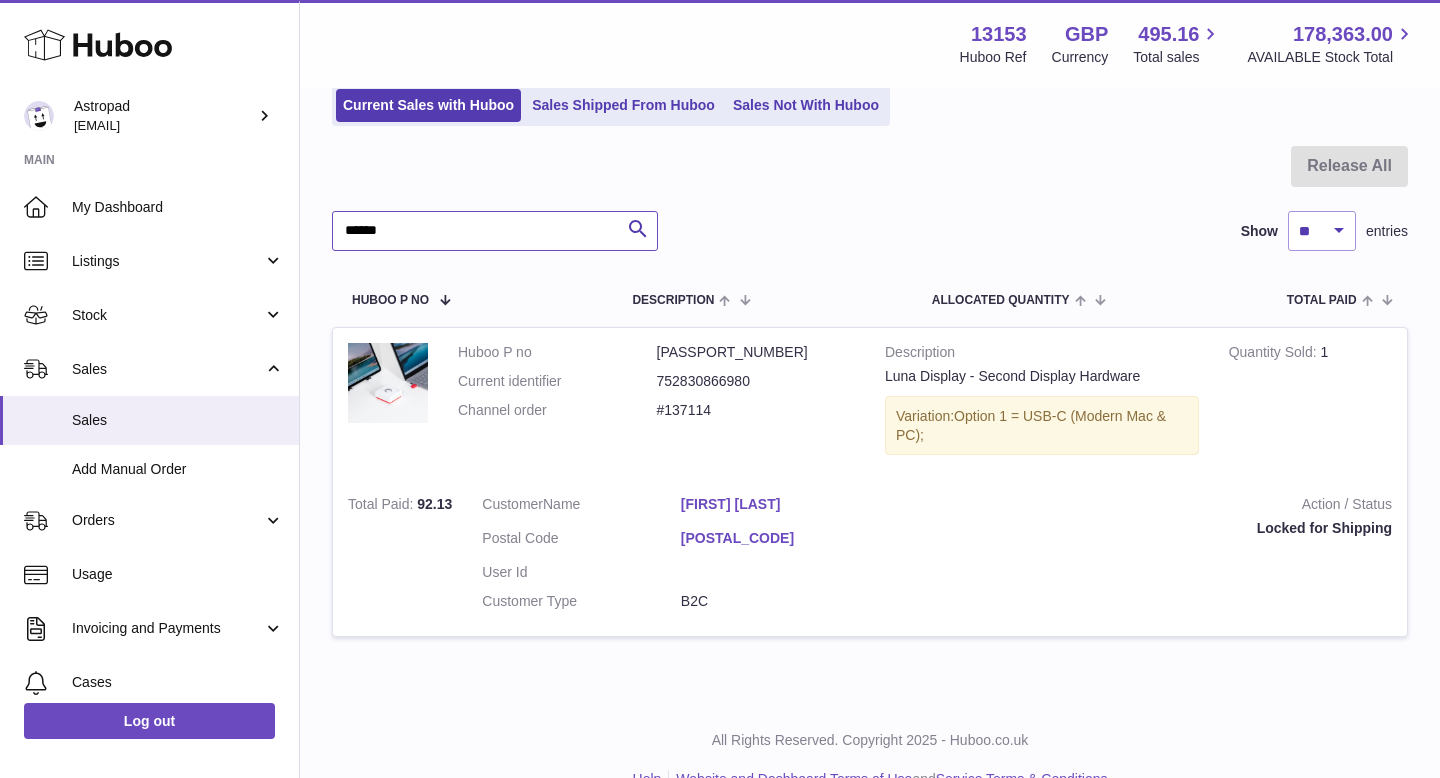 scroll, scrollTop: 177, scrollLeft: 0, axis: vertical 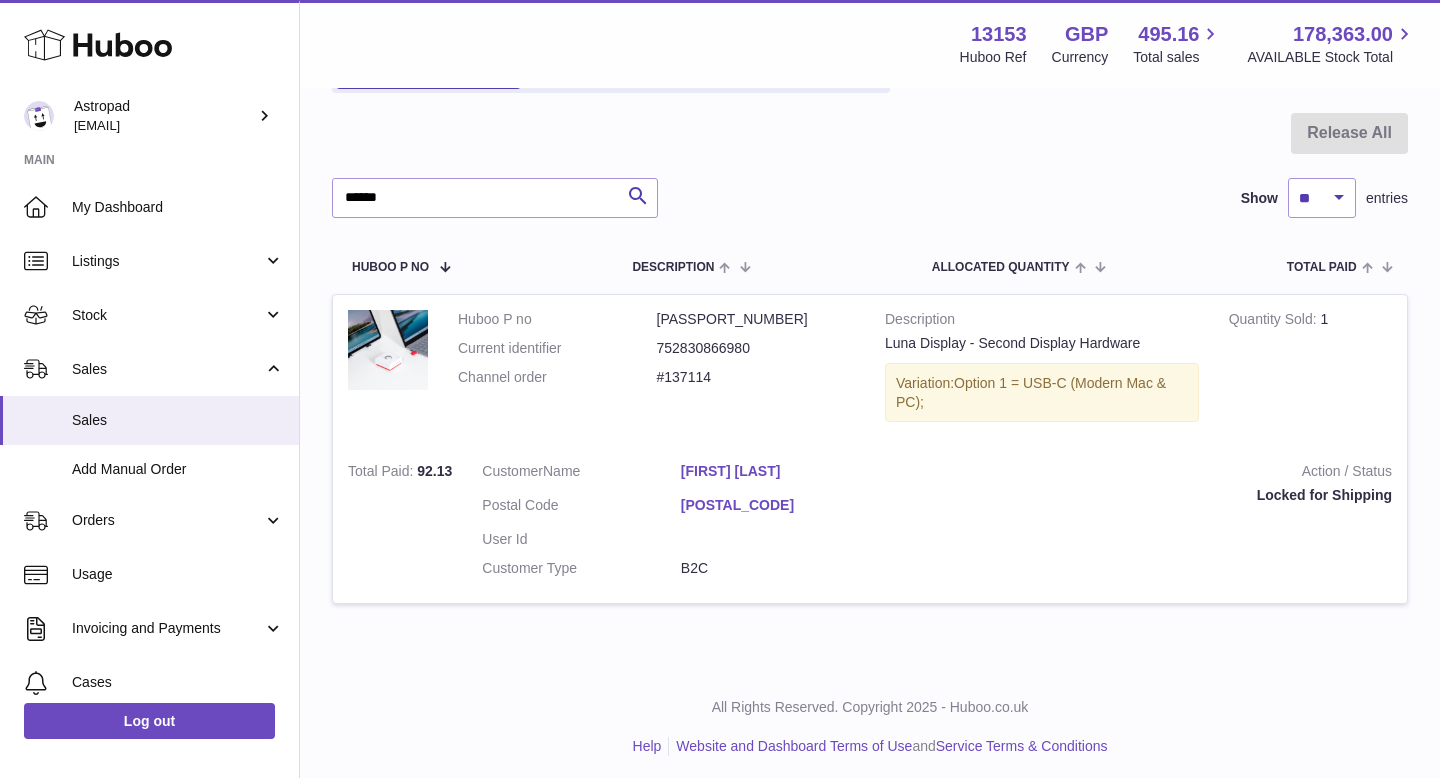 click on "[FIRST] [LAST]" at bounding box center [780, 471] 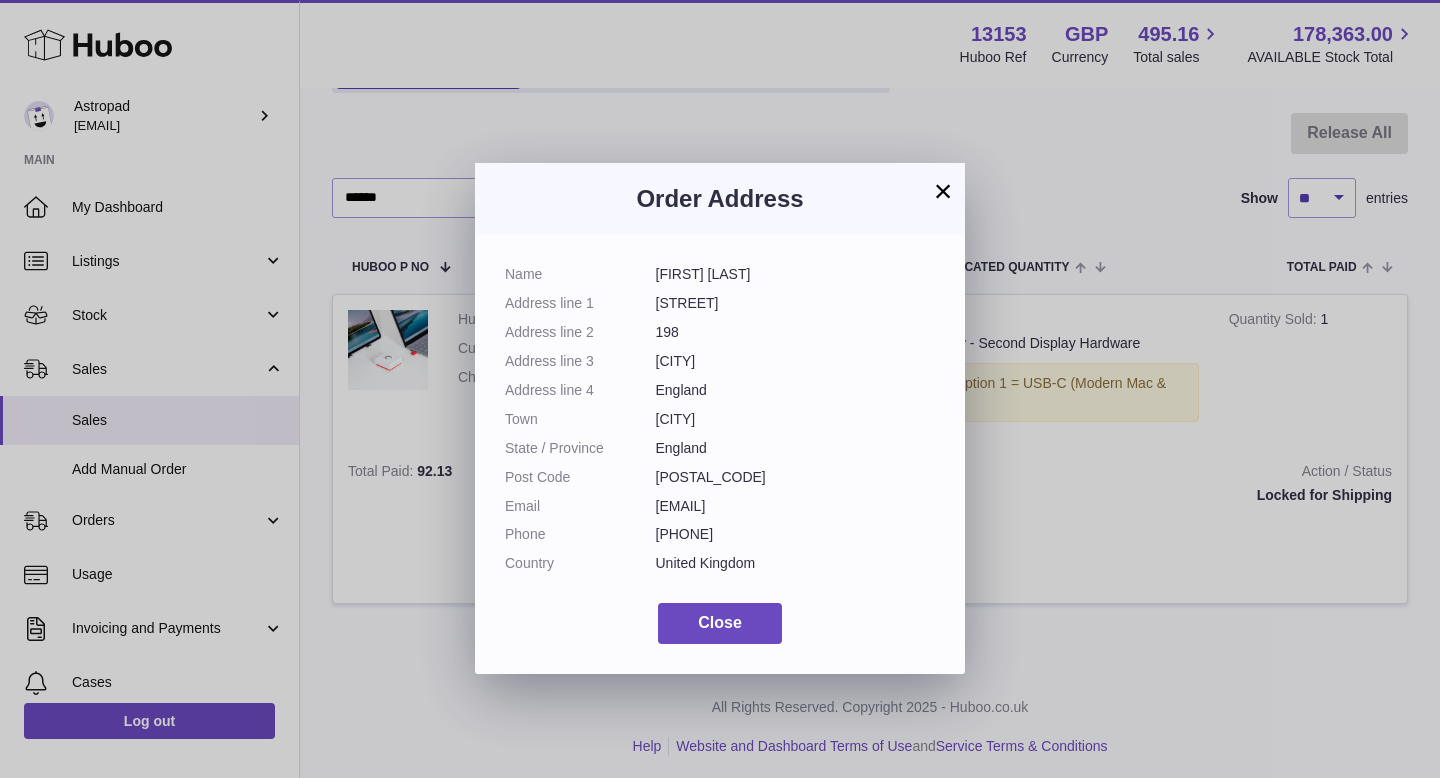 click on "×" at bounding box center (943, 191) 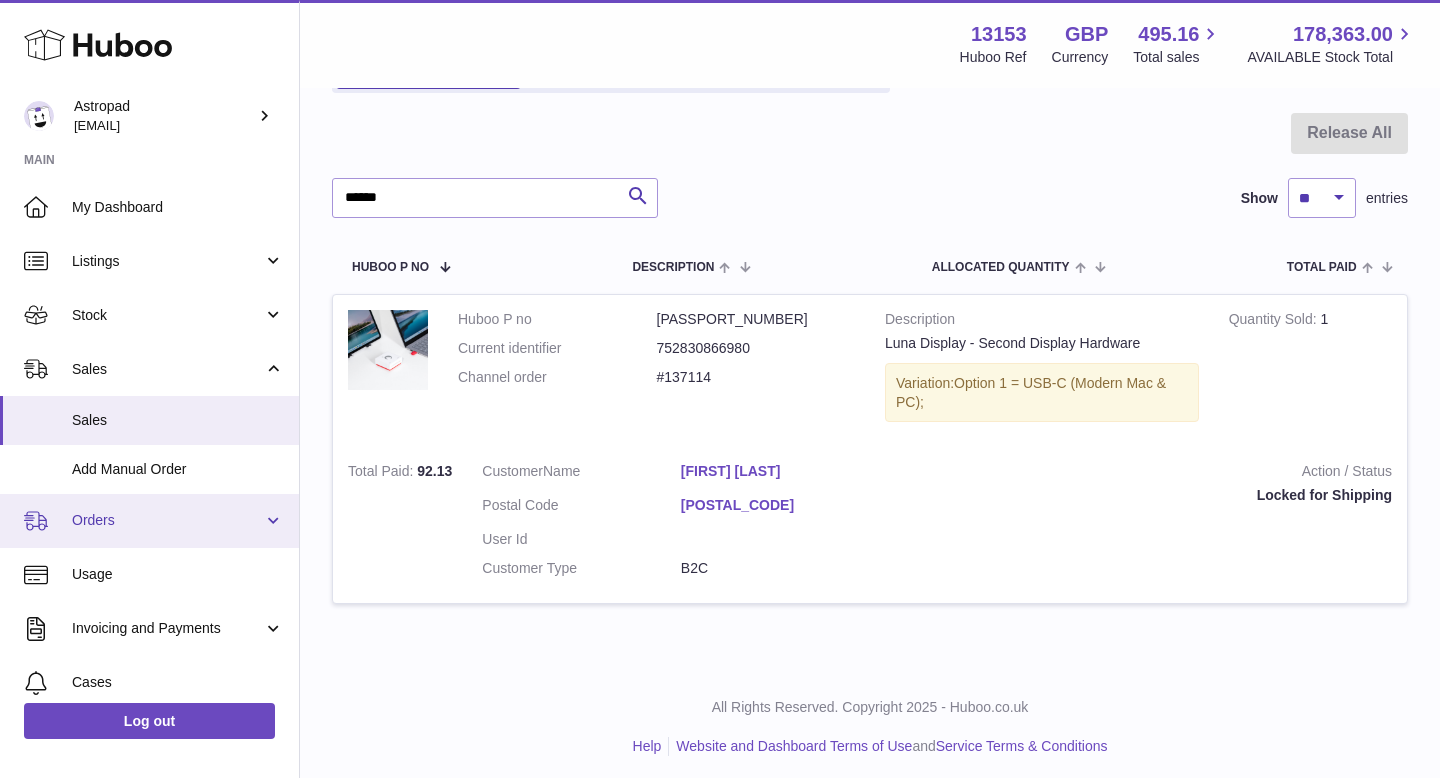 click on "Orders" at bounding box center [149, 521] 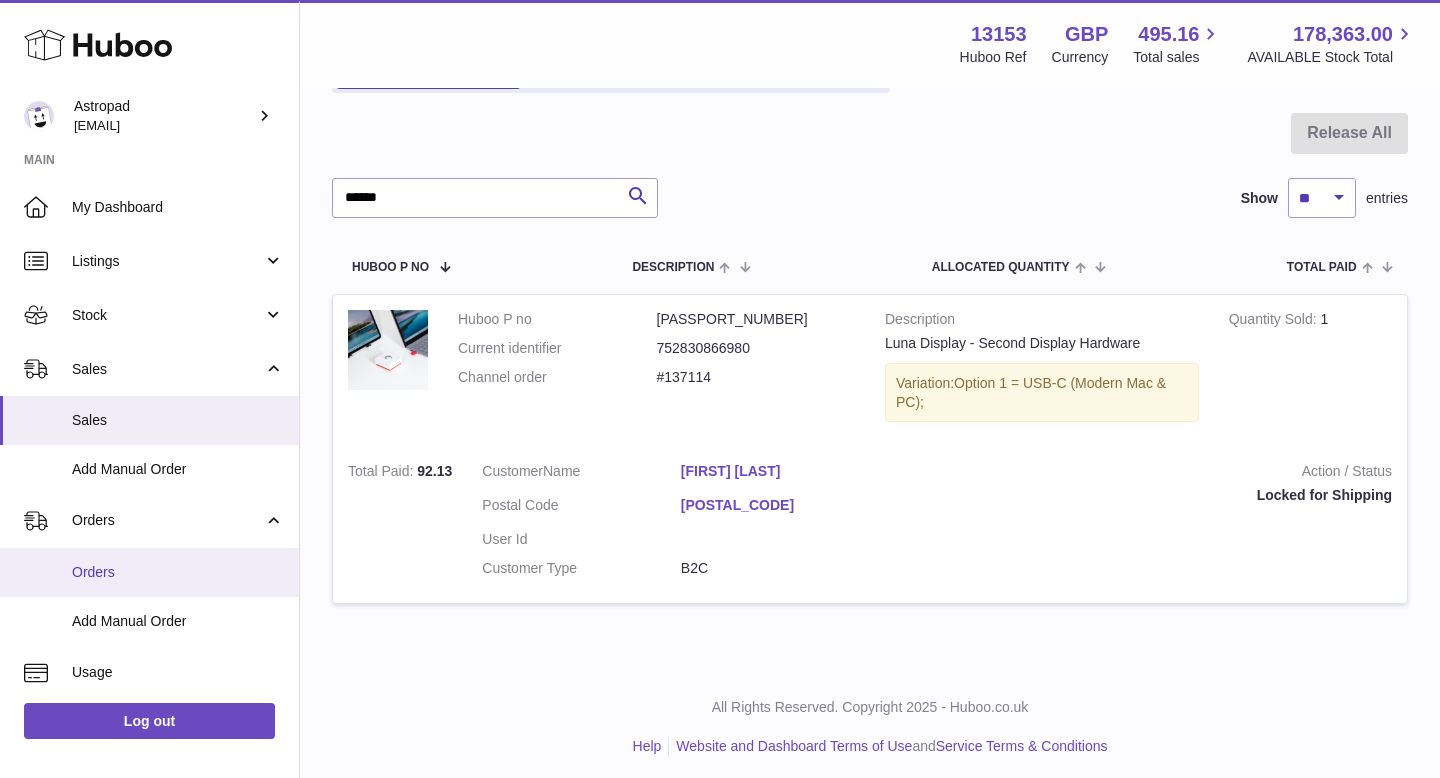 click on "Orders" at bounding box center [149, 572] 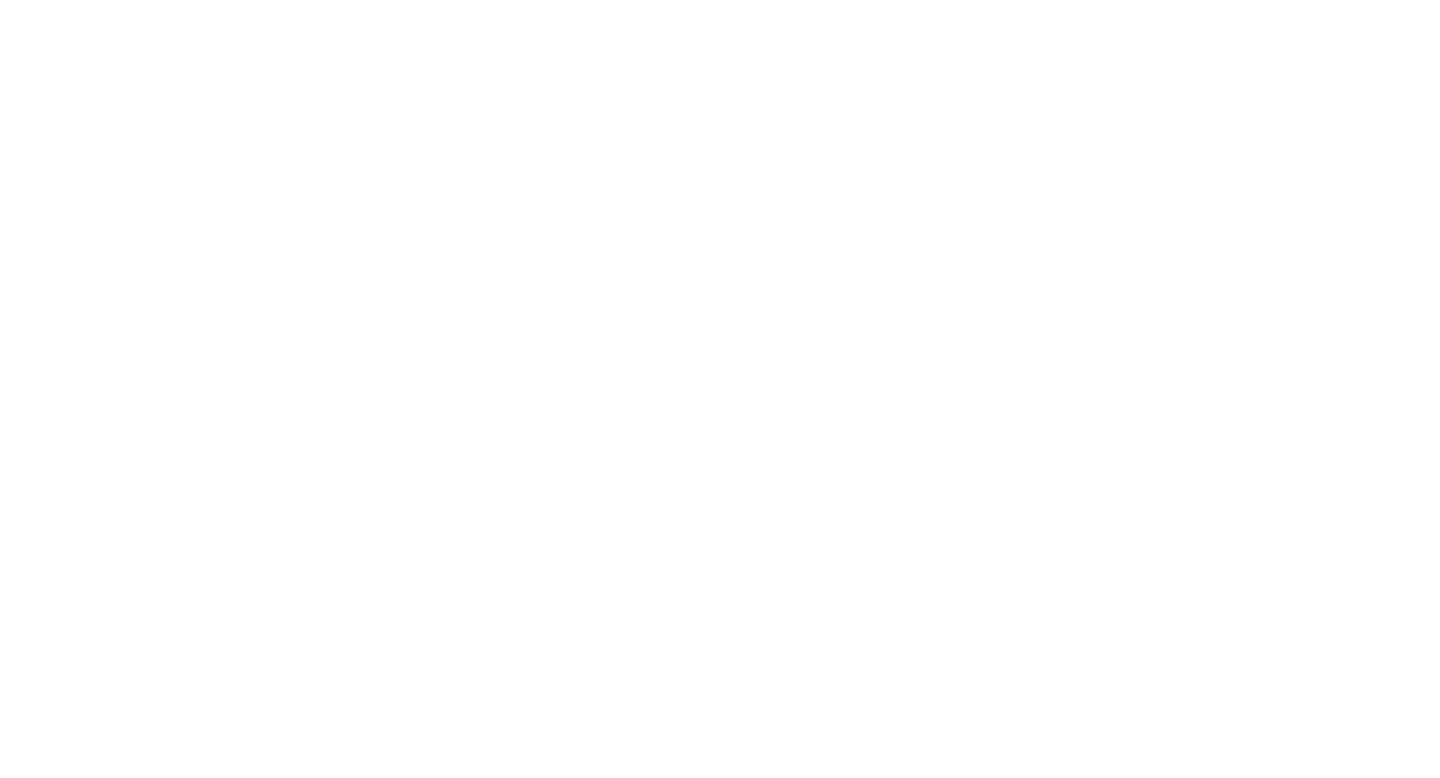 scroll, scrollTop: 0, scrollLeft: 0, axis: both 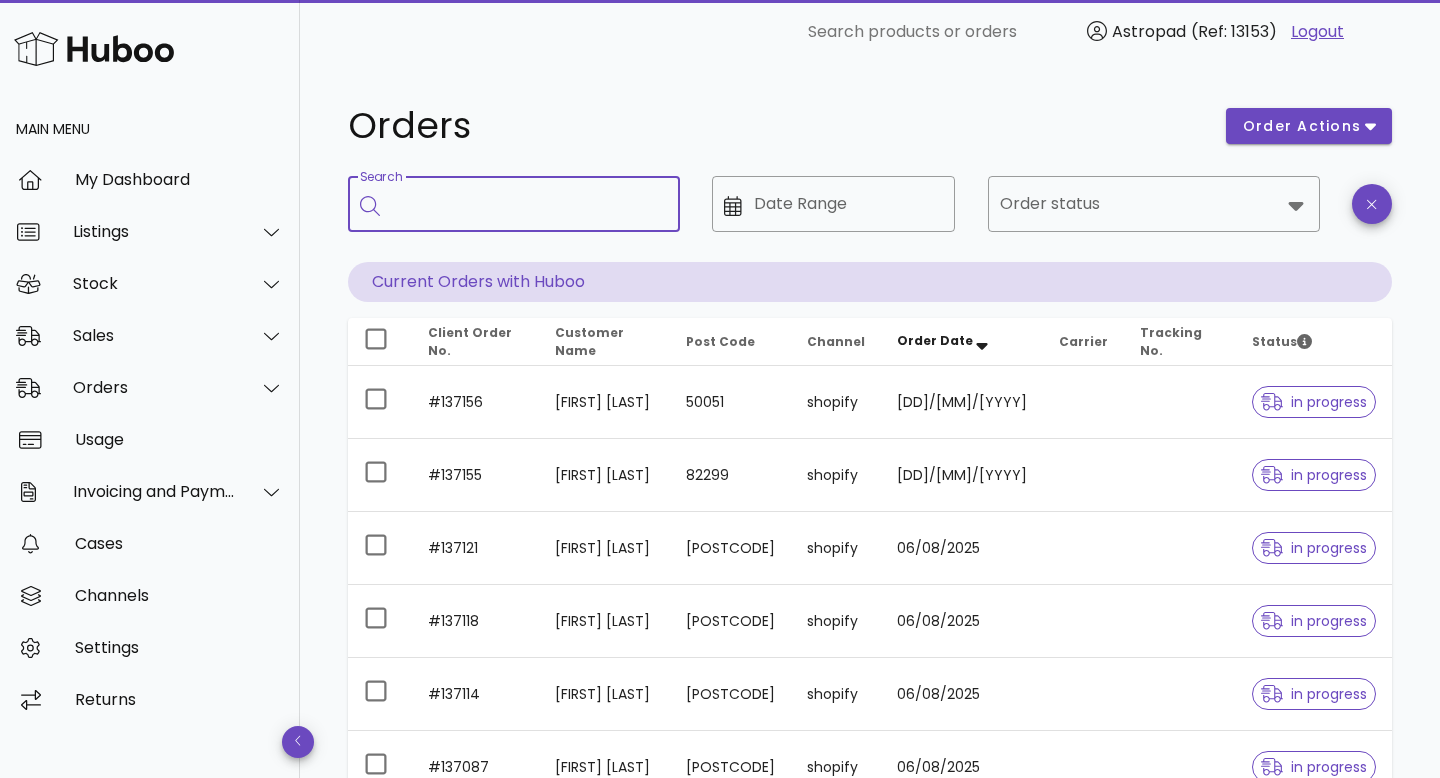 click on "Search" at bounding box center (528, 204) 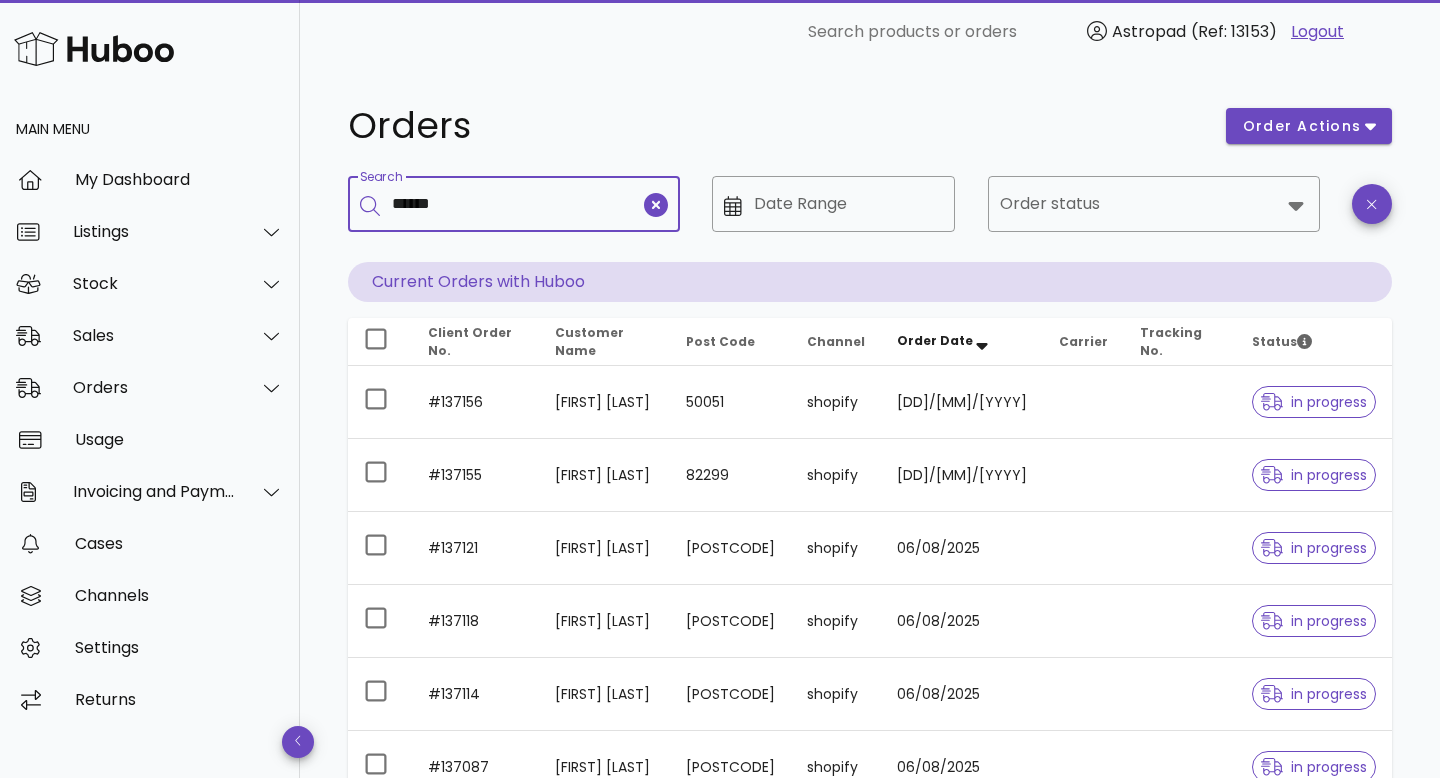 type on "******" 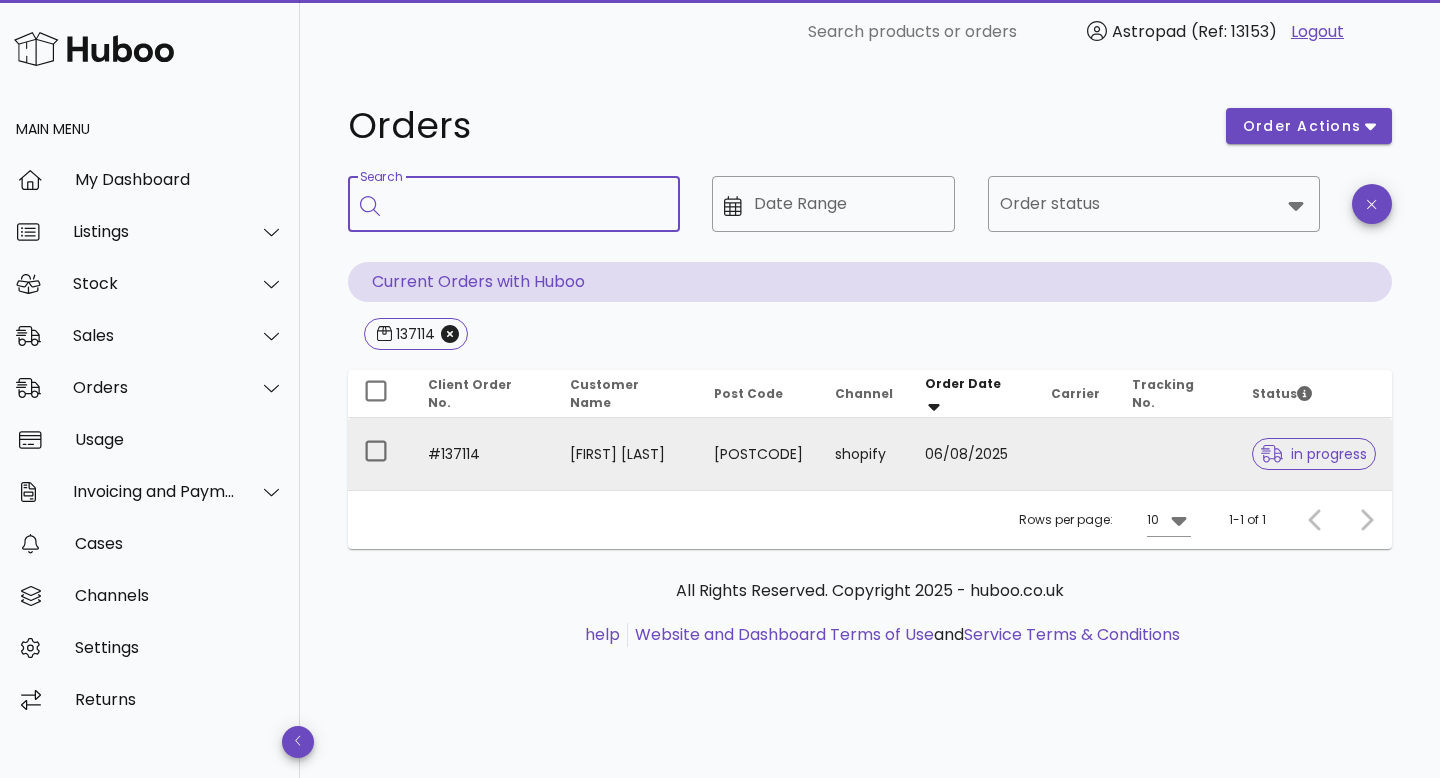 click on "#137114" at bounding box center [483, 454] 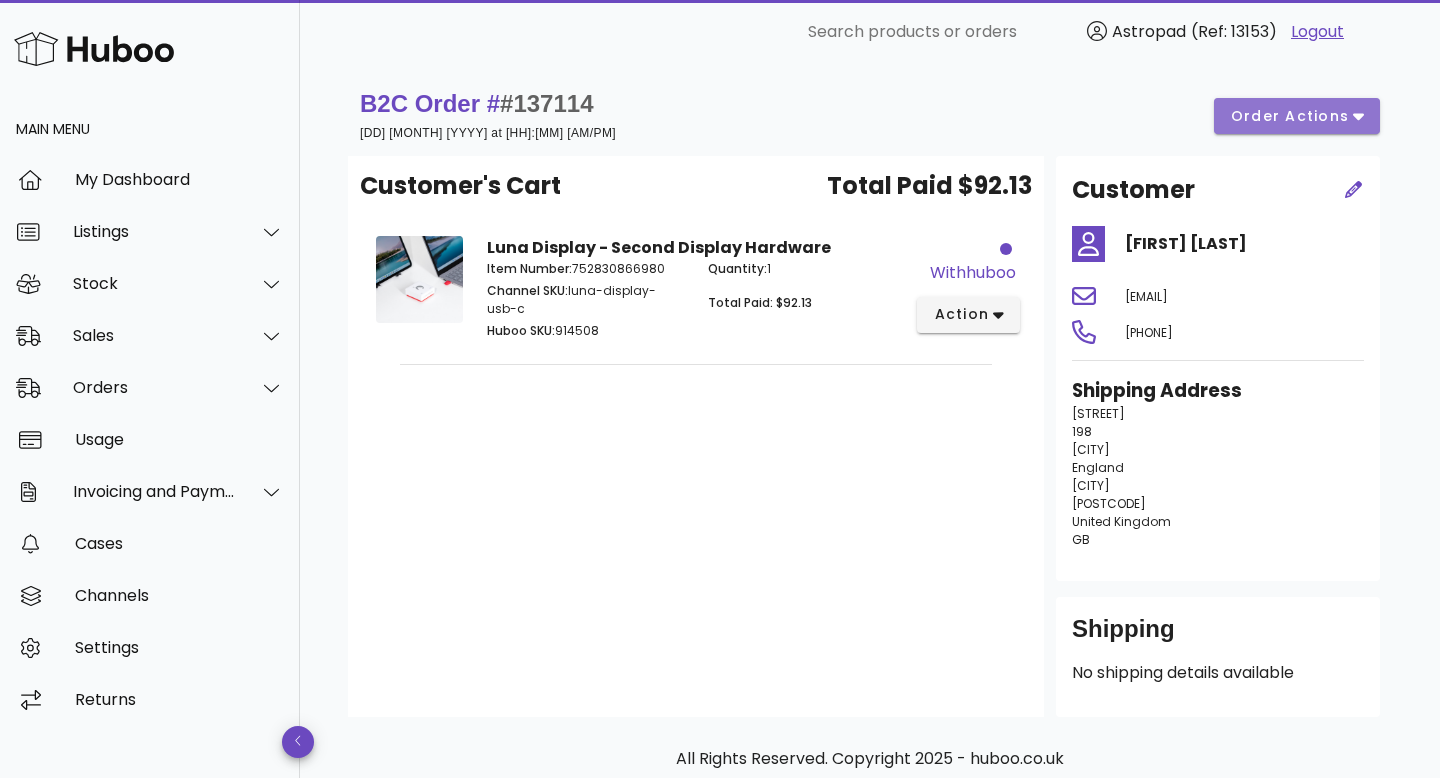 click on "order actions" at bounding box center (1290, 116) 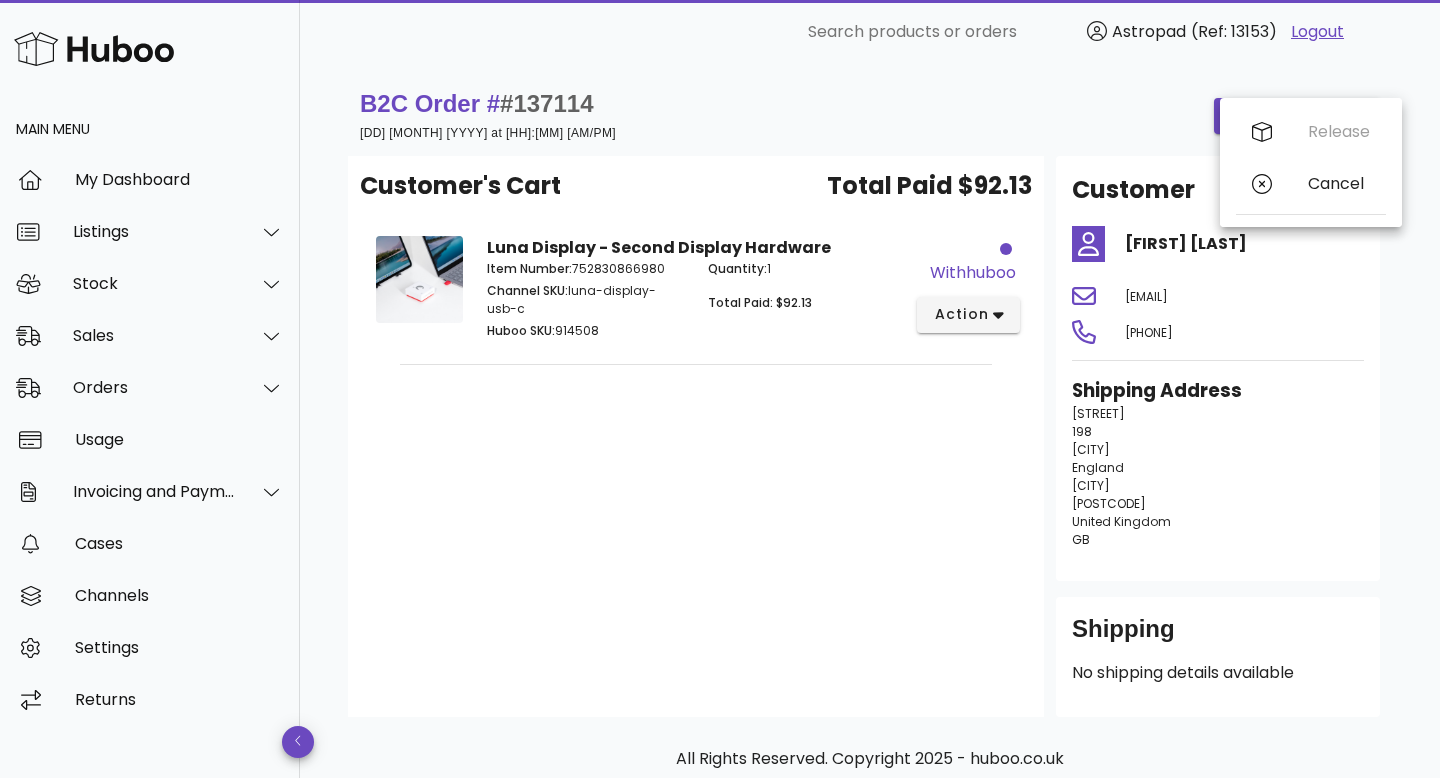 click on "B2C Order #  #137114 06 August 2025 at 8:33 PM order actions" at bounding box center [870, 116] 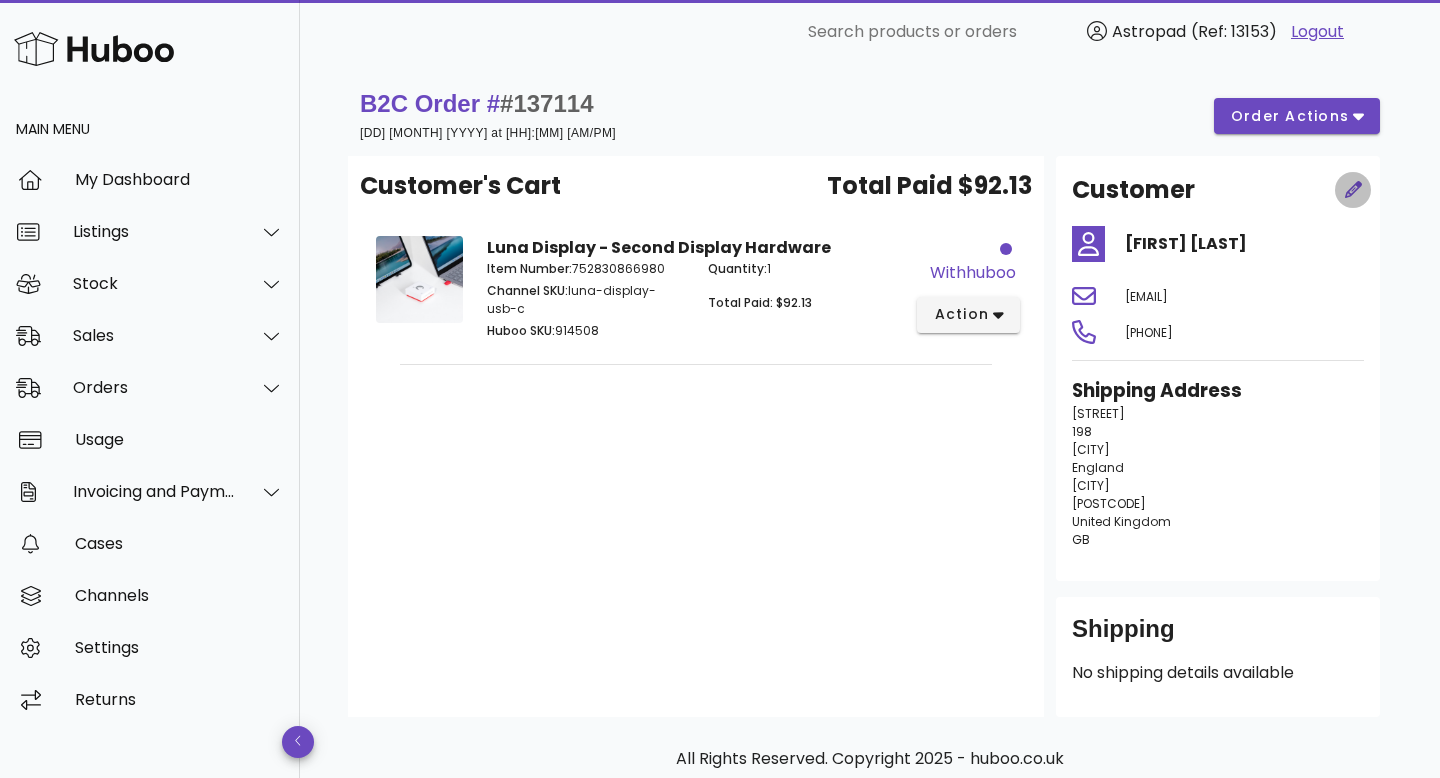 click at bounding box center (1353, 190) 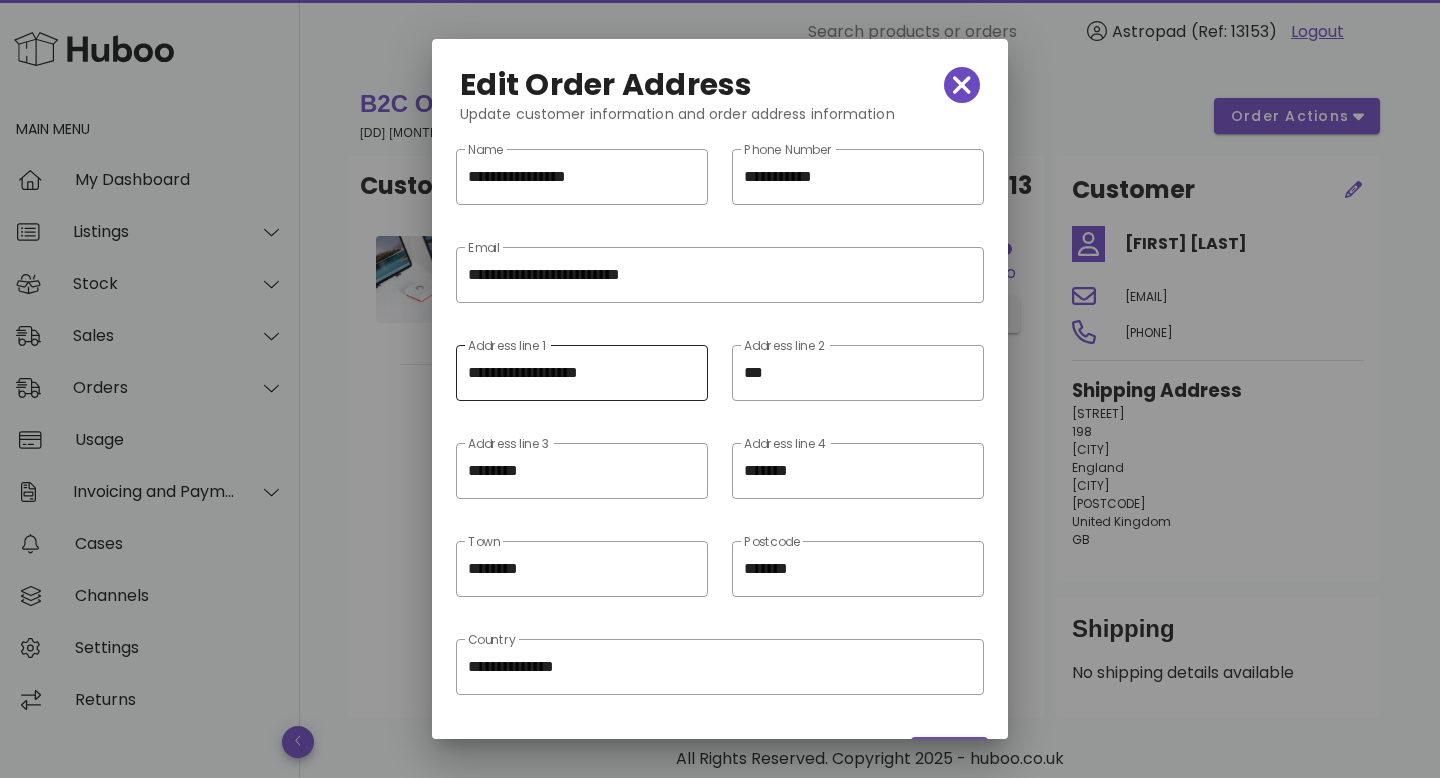 click on "**********" at bounding box center [582, 373] 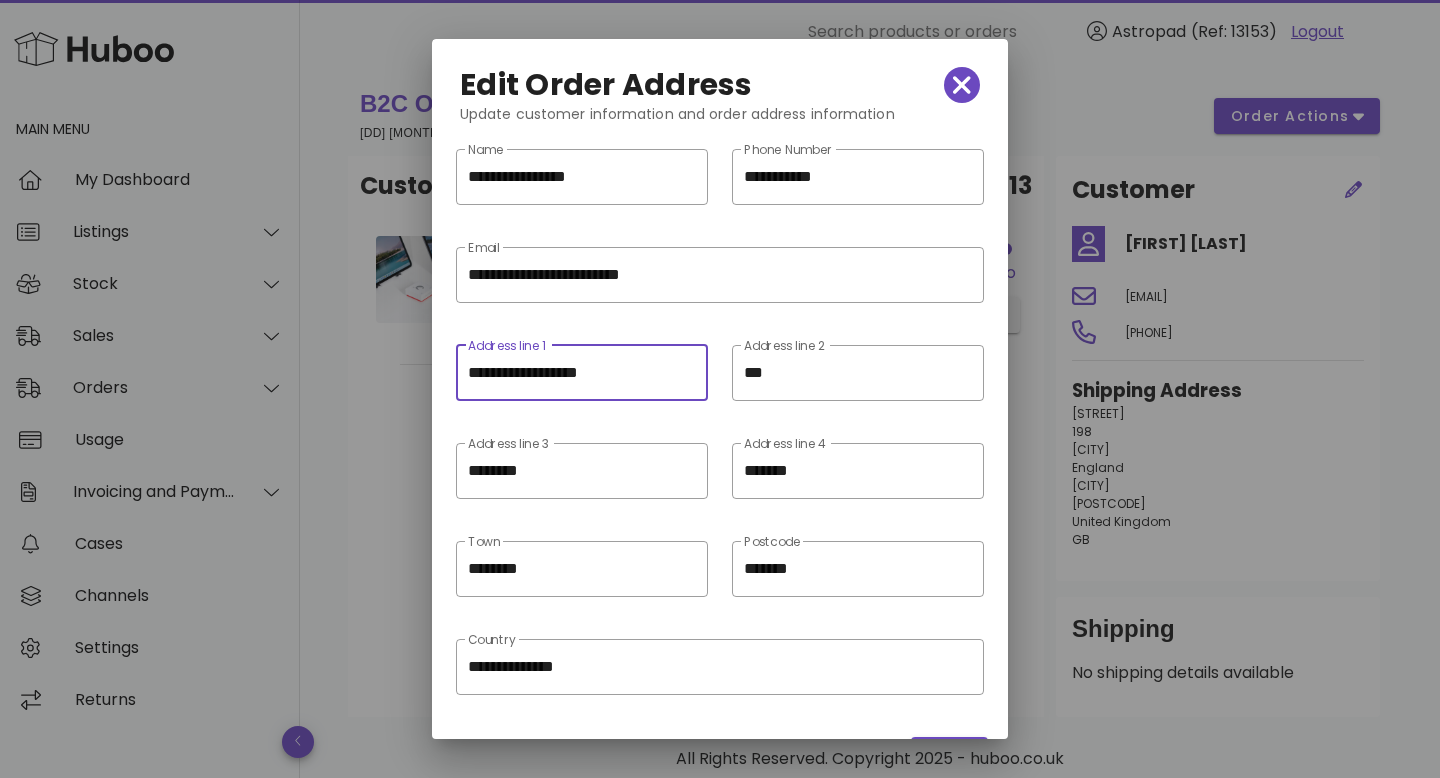 click on "**********" at bounding box center [582, 373] 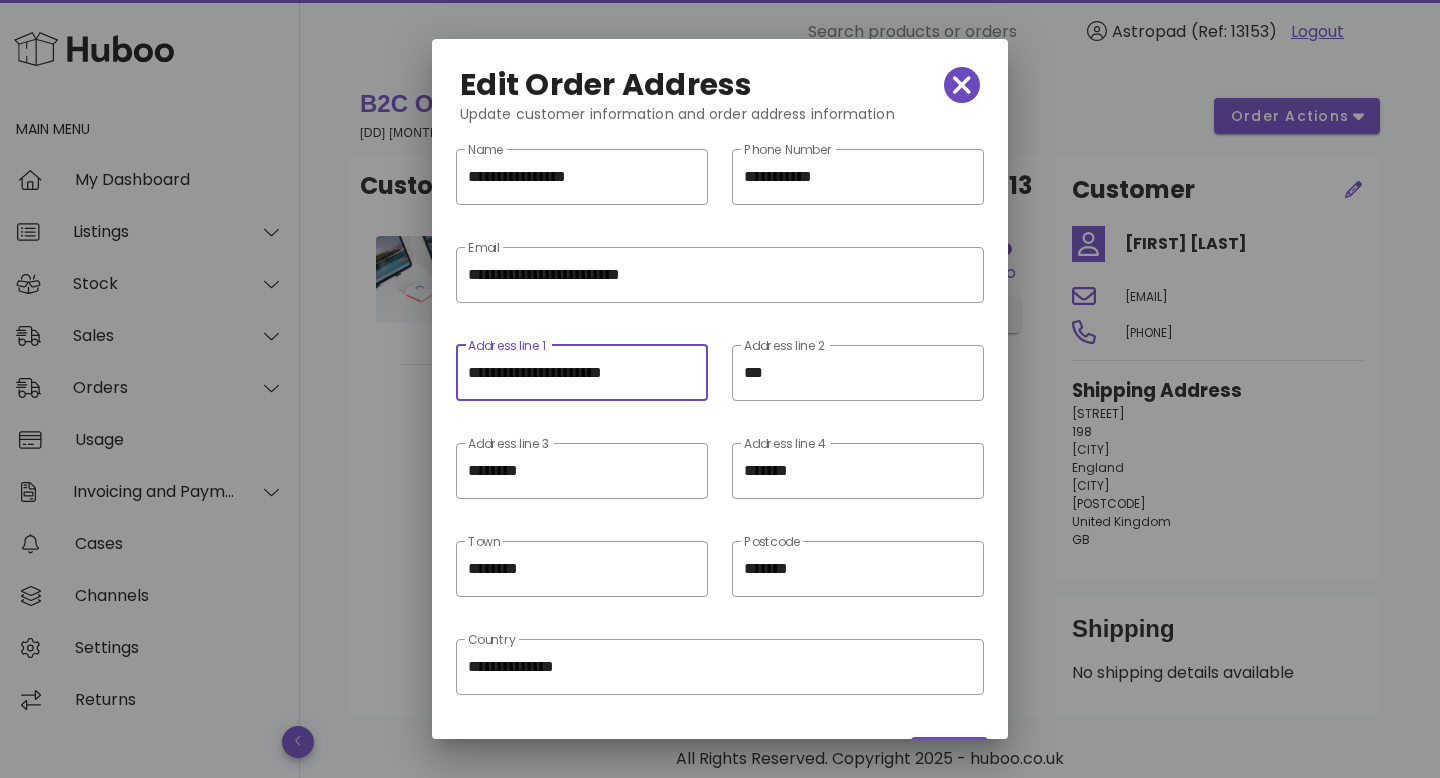 click on "**********" at bounding box center [582, 373] 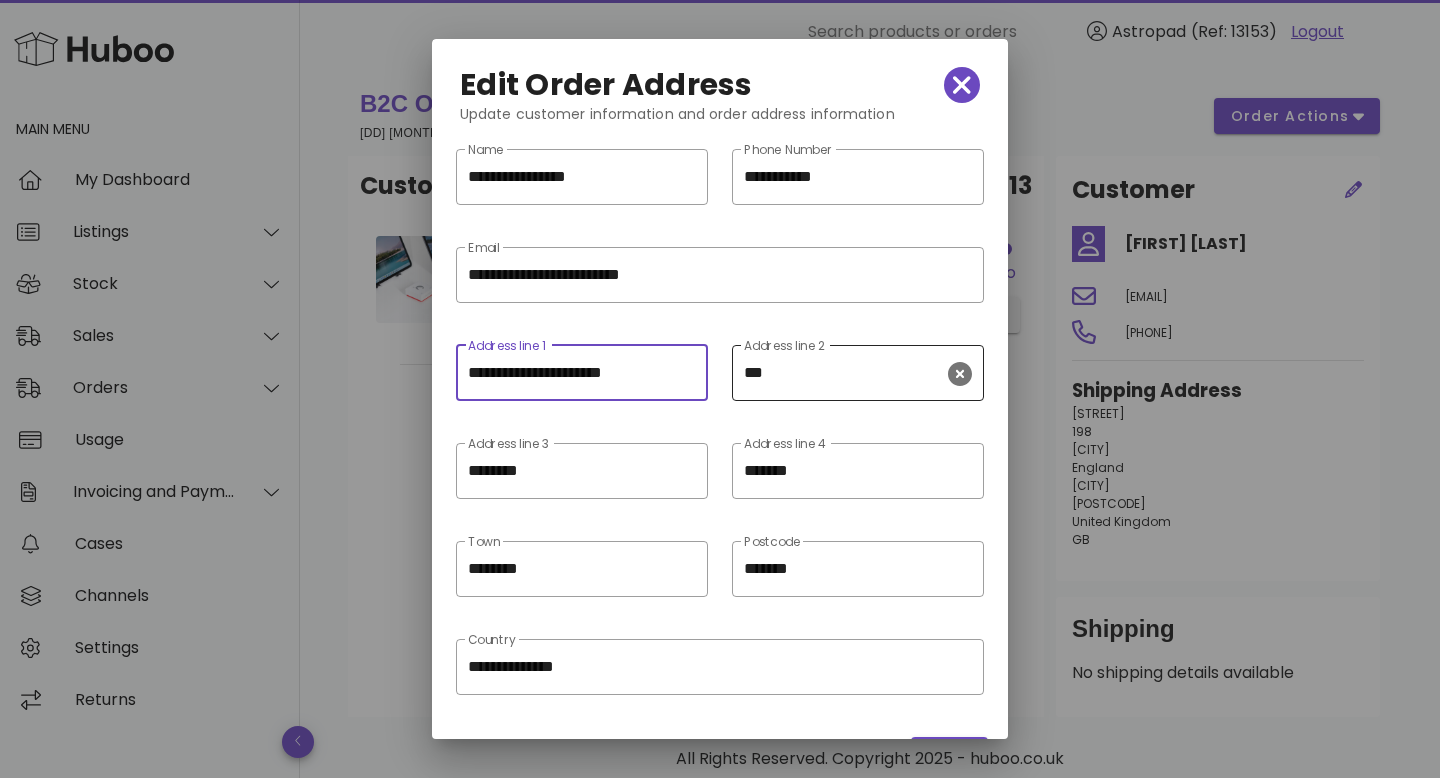 type on "**********" 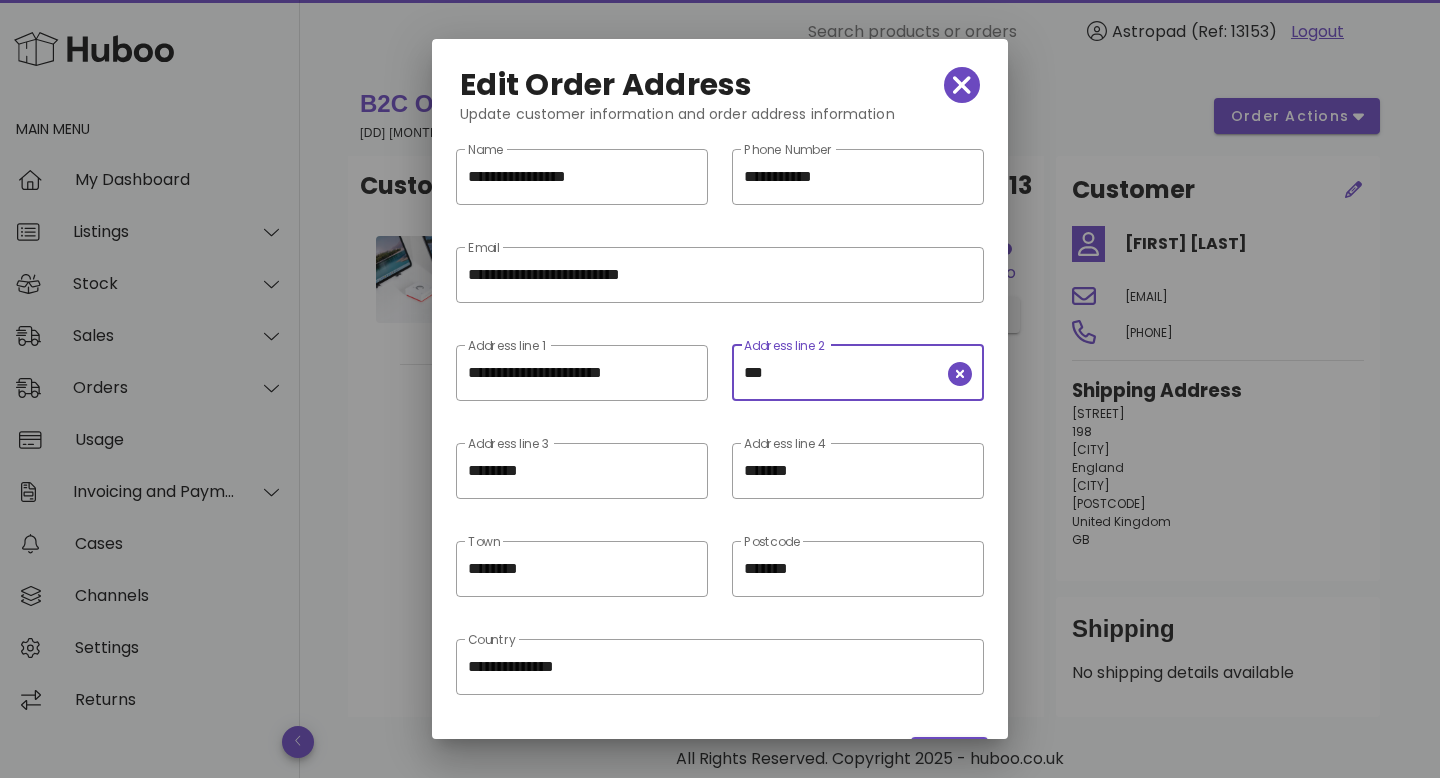 click on "***" at bounding box center [844, 373] 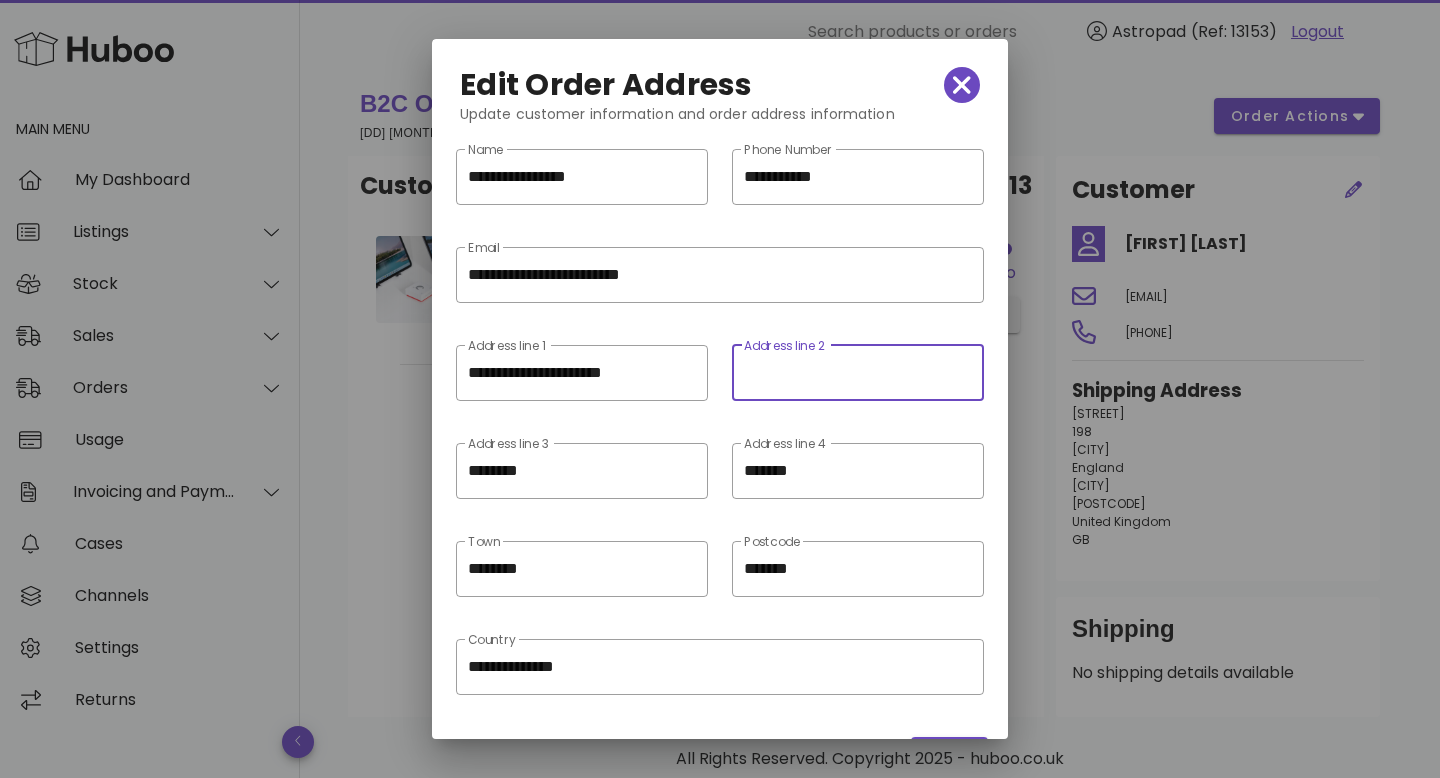 type 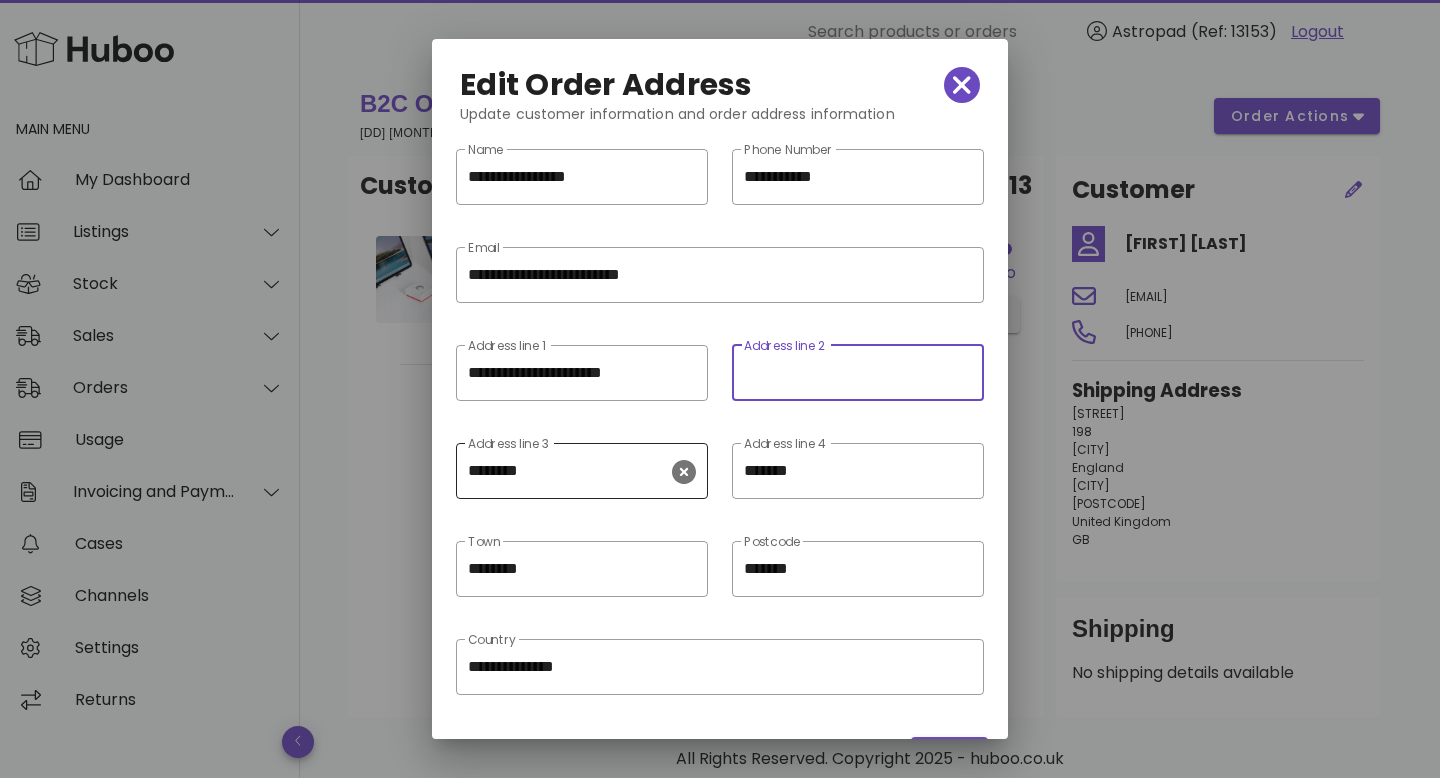 click on "********" at bounding box center (568, 471) 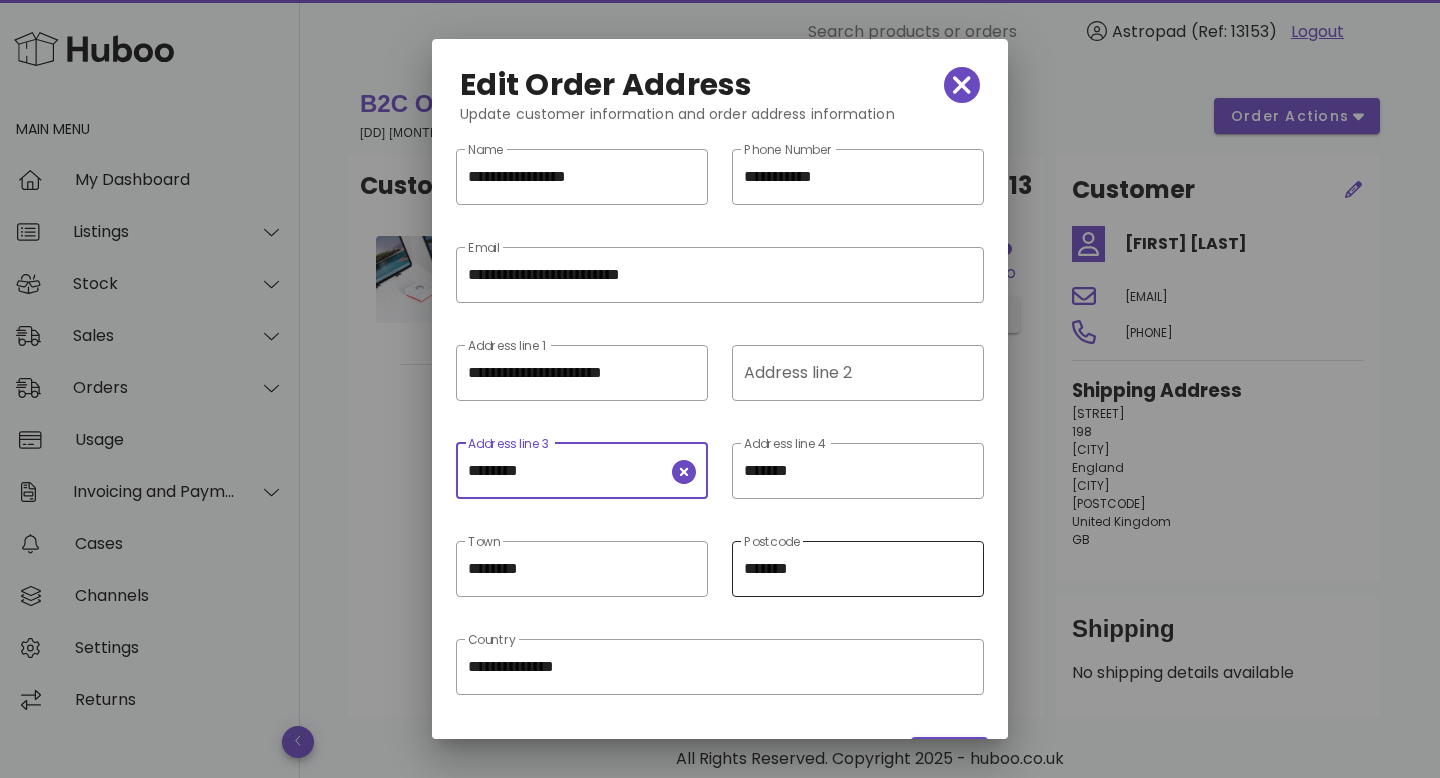 click on "*******" at bounding box center (858, 569) 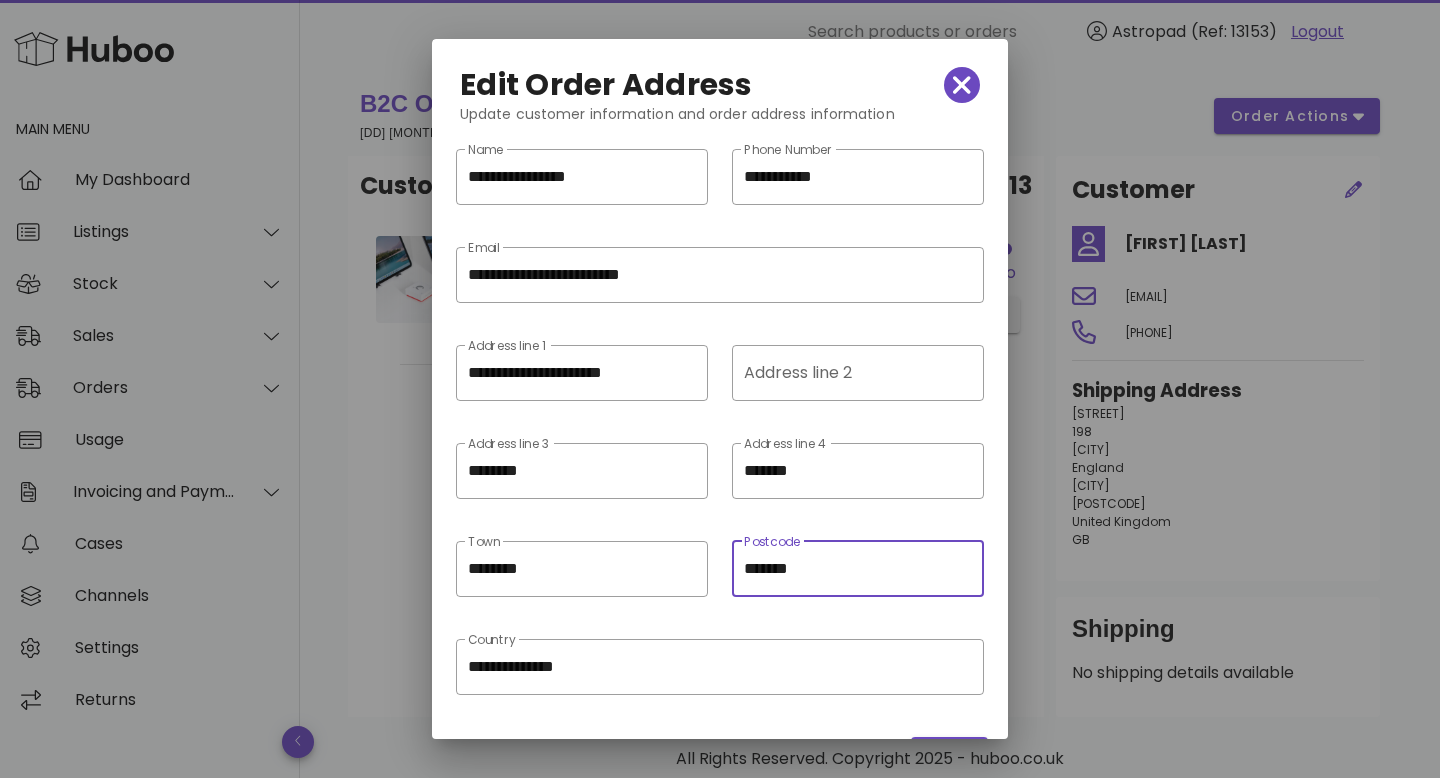 click on "*******" at bounding box center (858, 569) 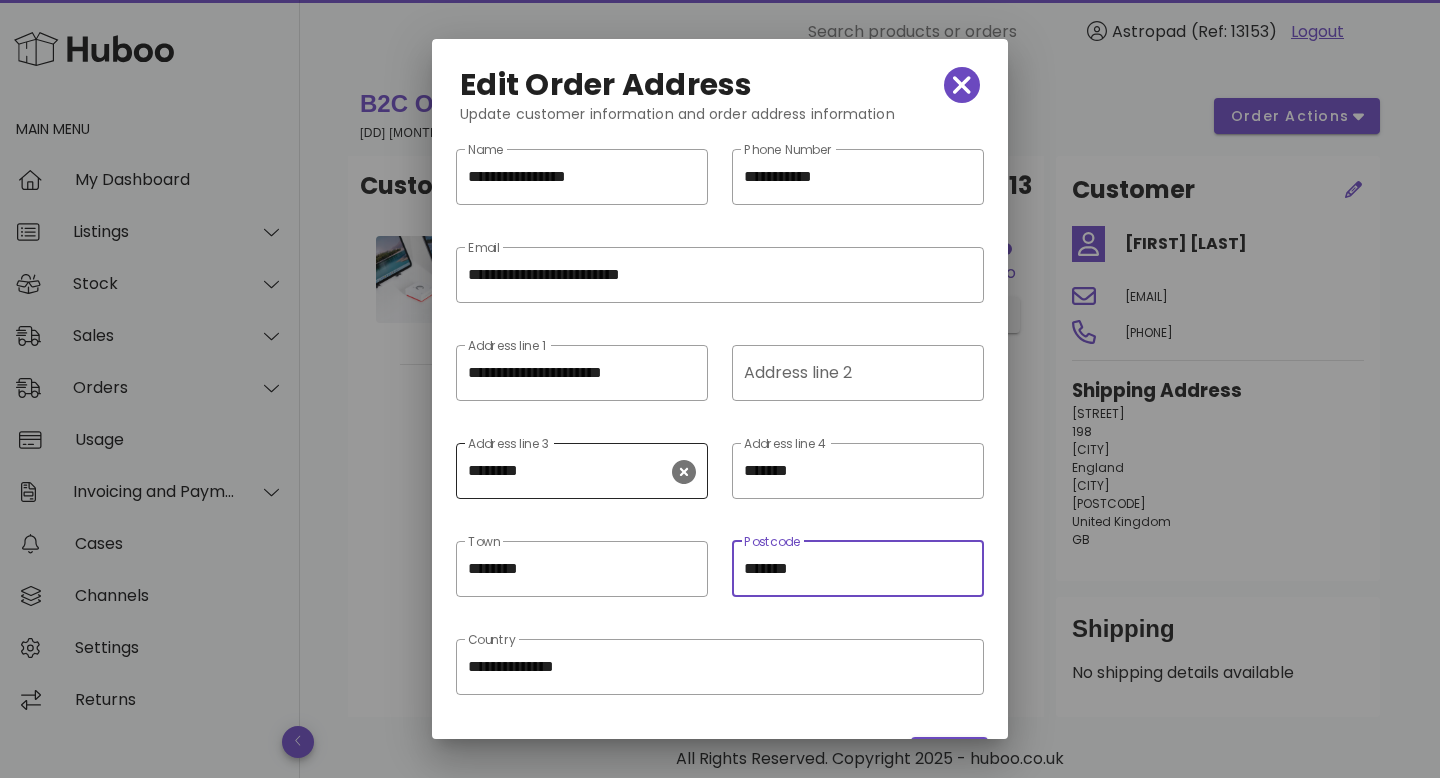 click on "********" at bounding box center (568, 471) 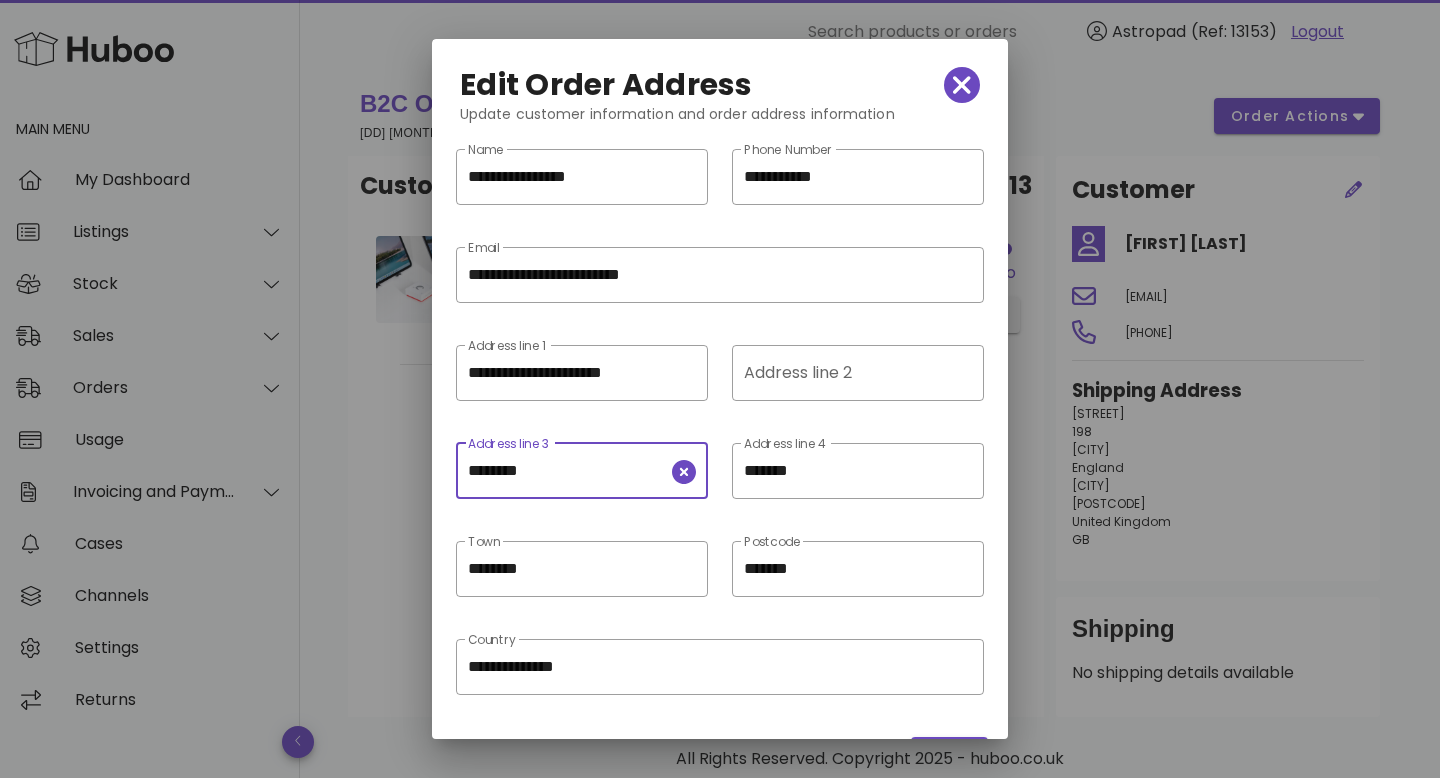 click on "********" at bounding box center [568, 471] 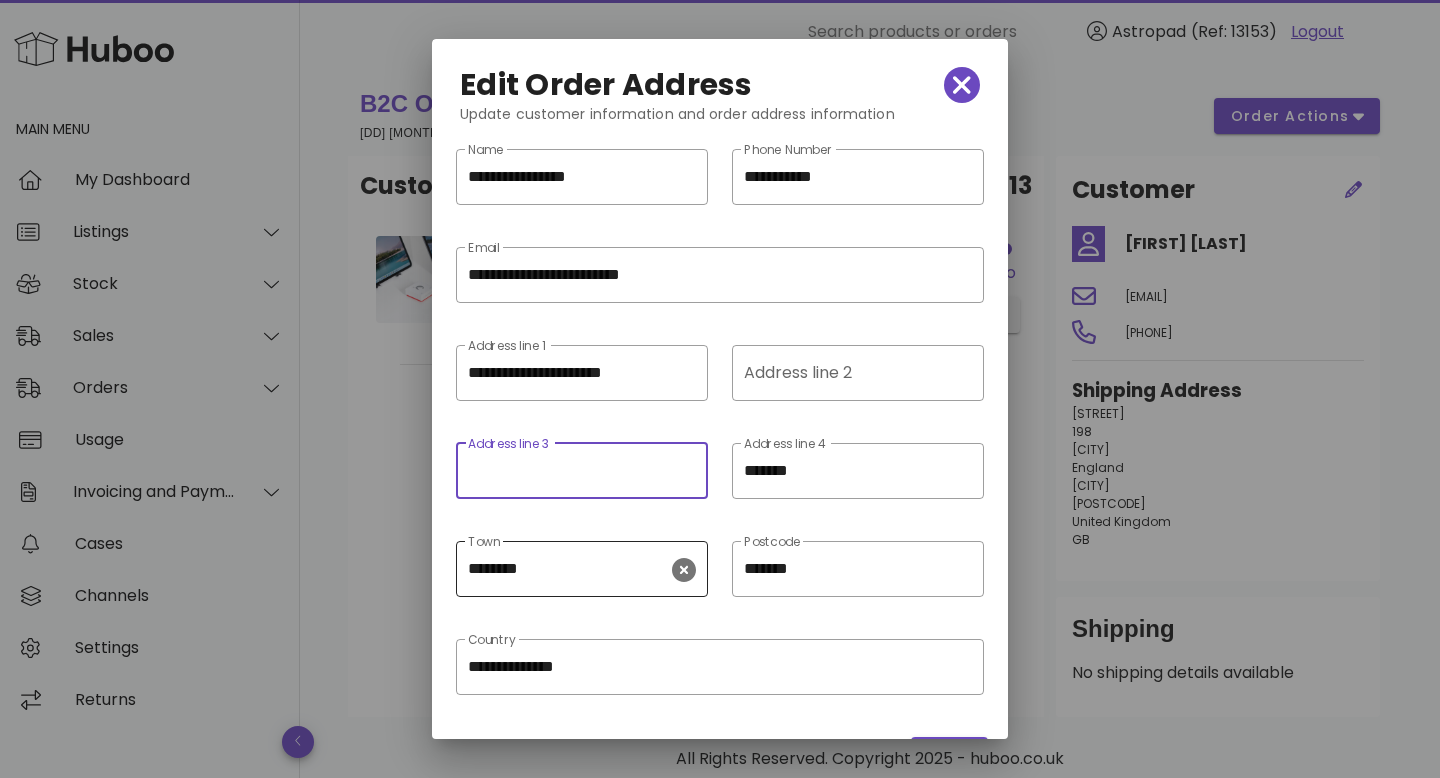 scroll, scrollTop: 54, scrollLeft: 0, axis: vertical 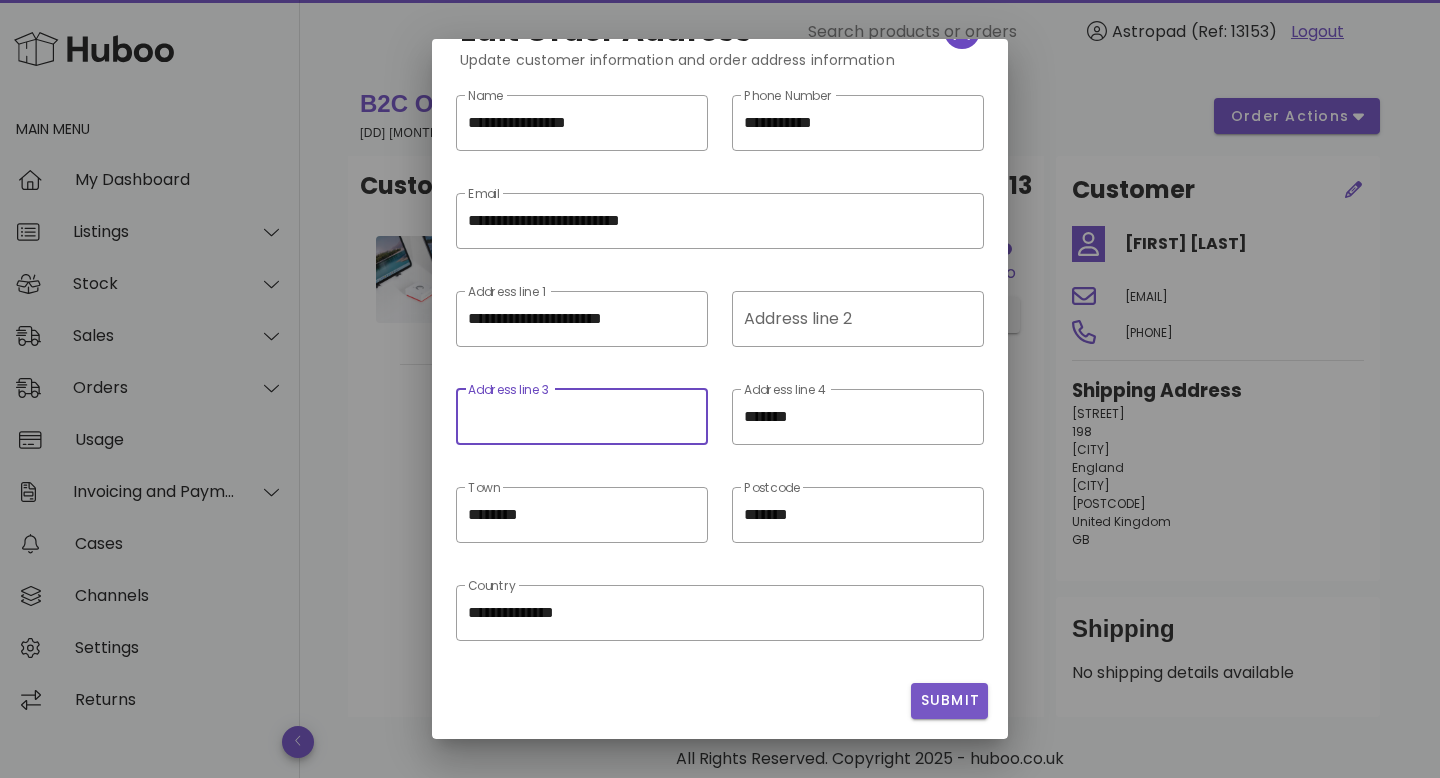 type 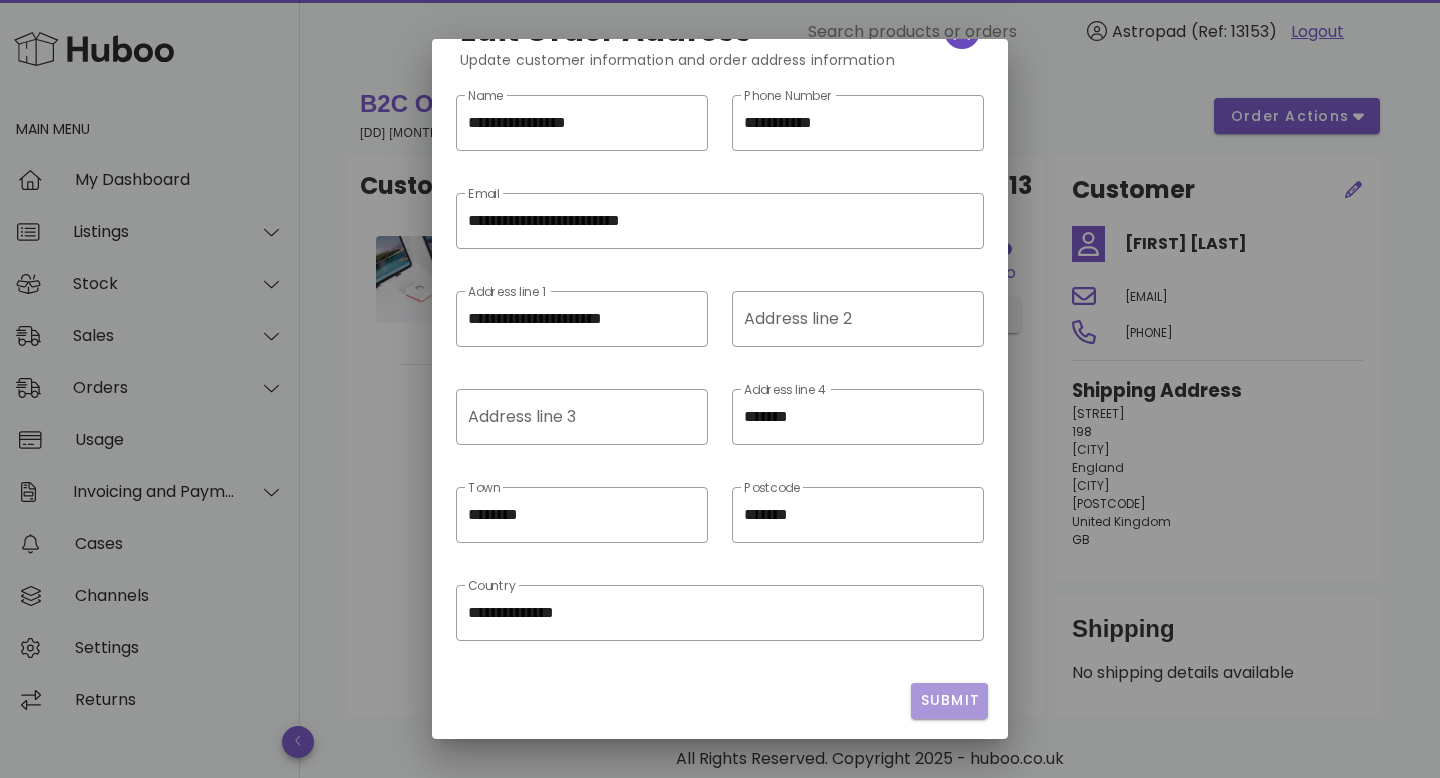 click on "Submit" at bounding box center (949, 700) 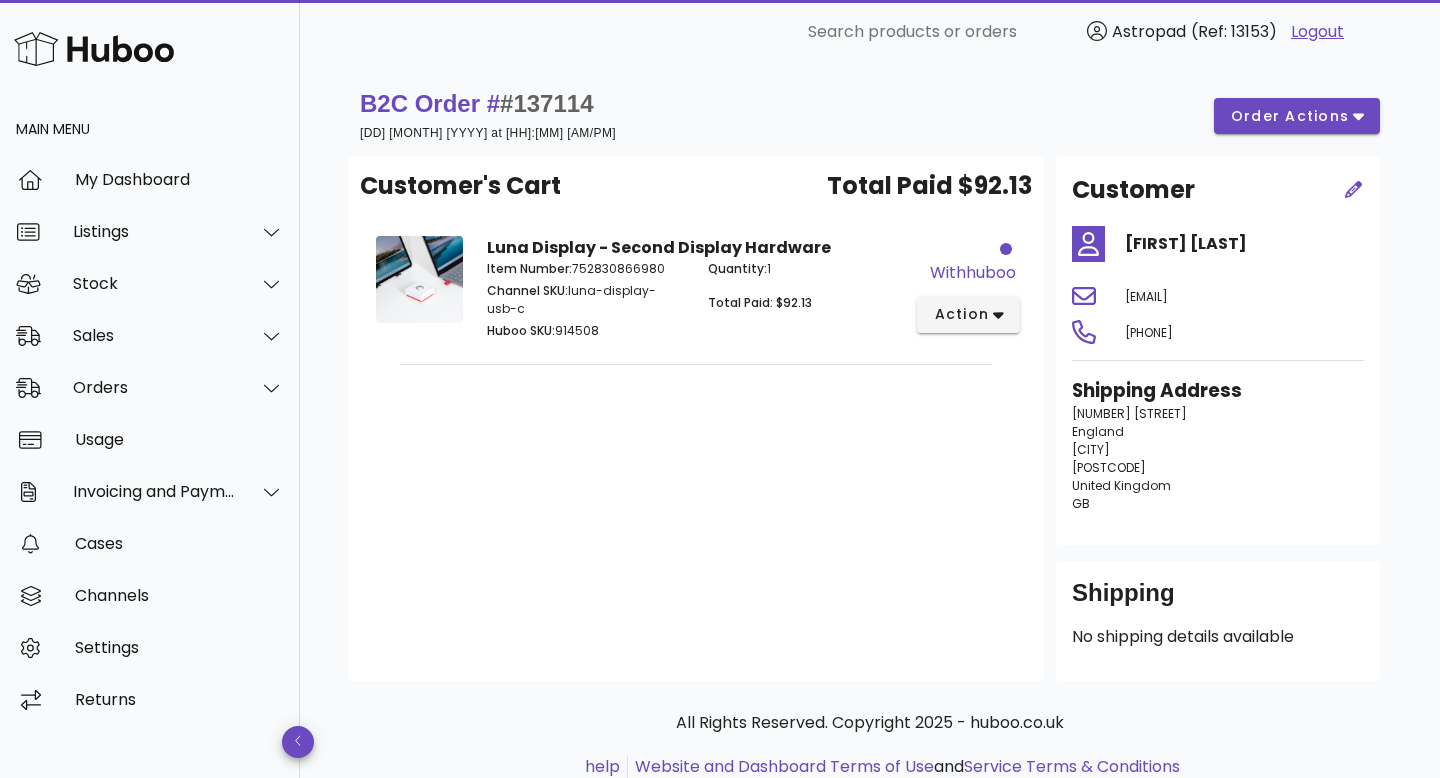 click on "#137114" at bounding box center (546, 103) 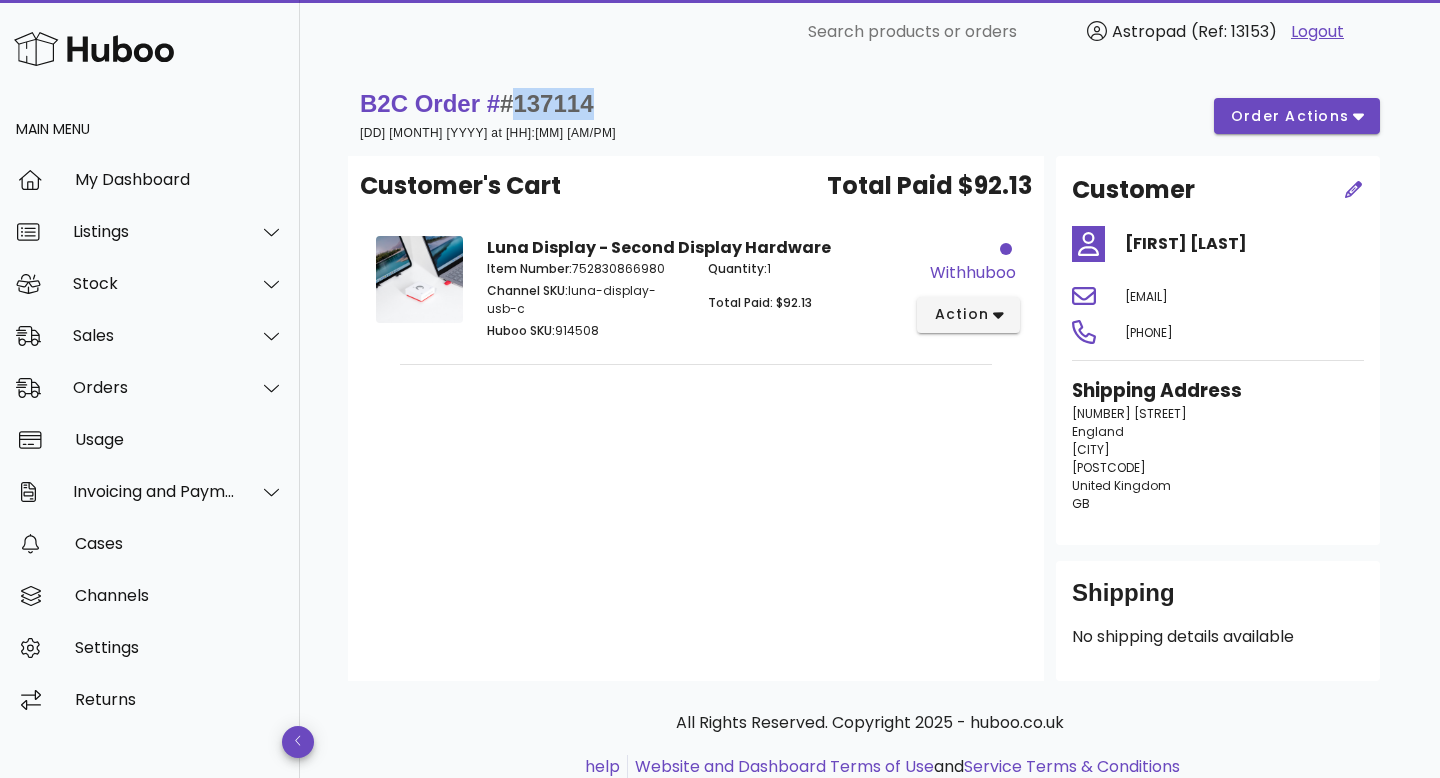 click on "#137114" at bounding box center (546, 103) 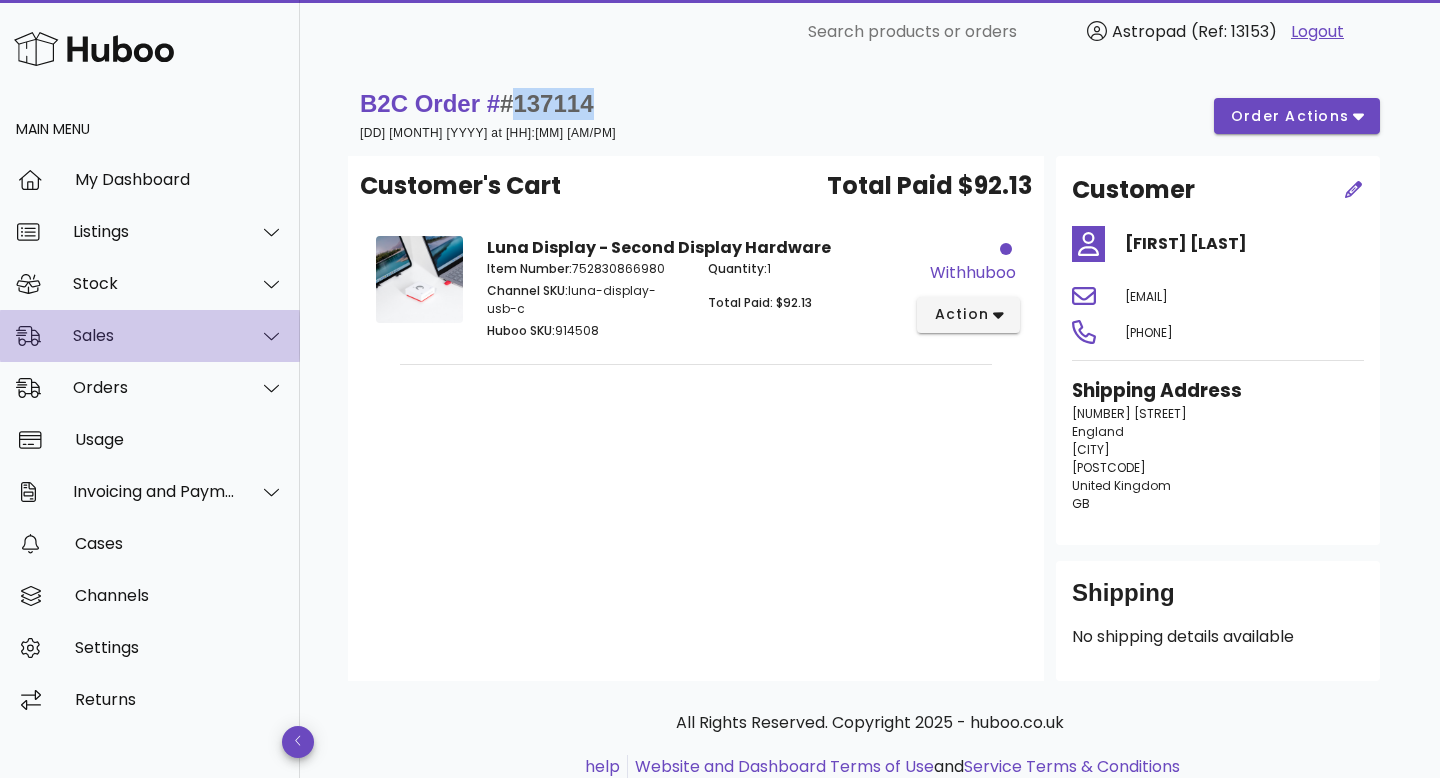 click on "Sales" at bounding box center [154, 335] 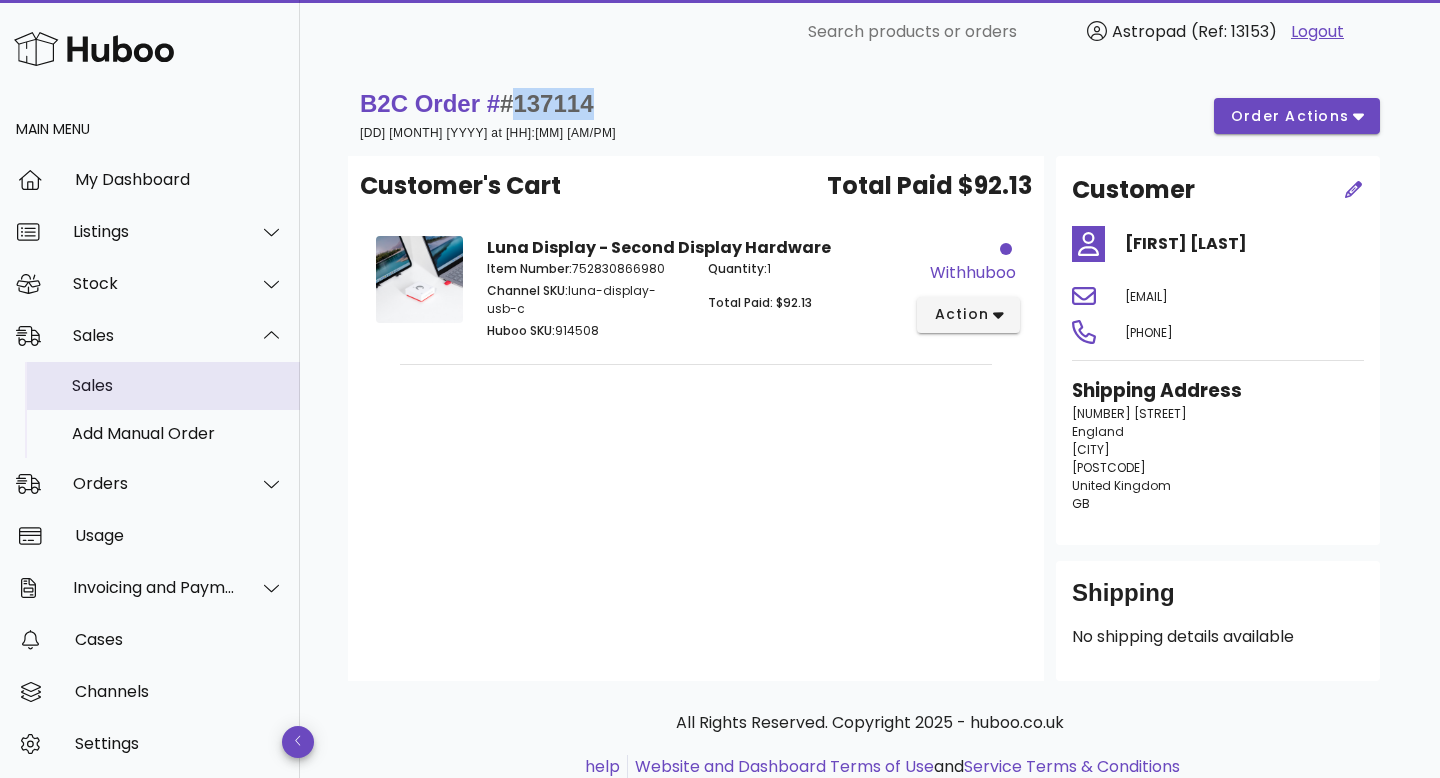 click on "Sales" at bounding box center [178, 385] 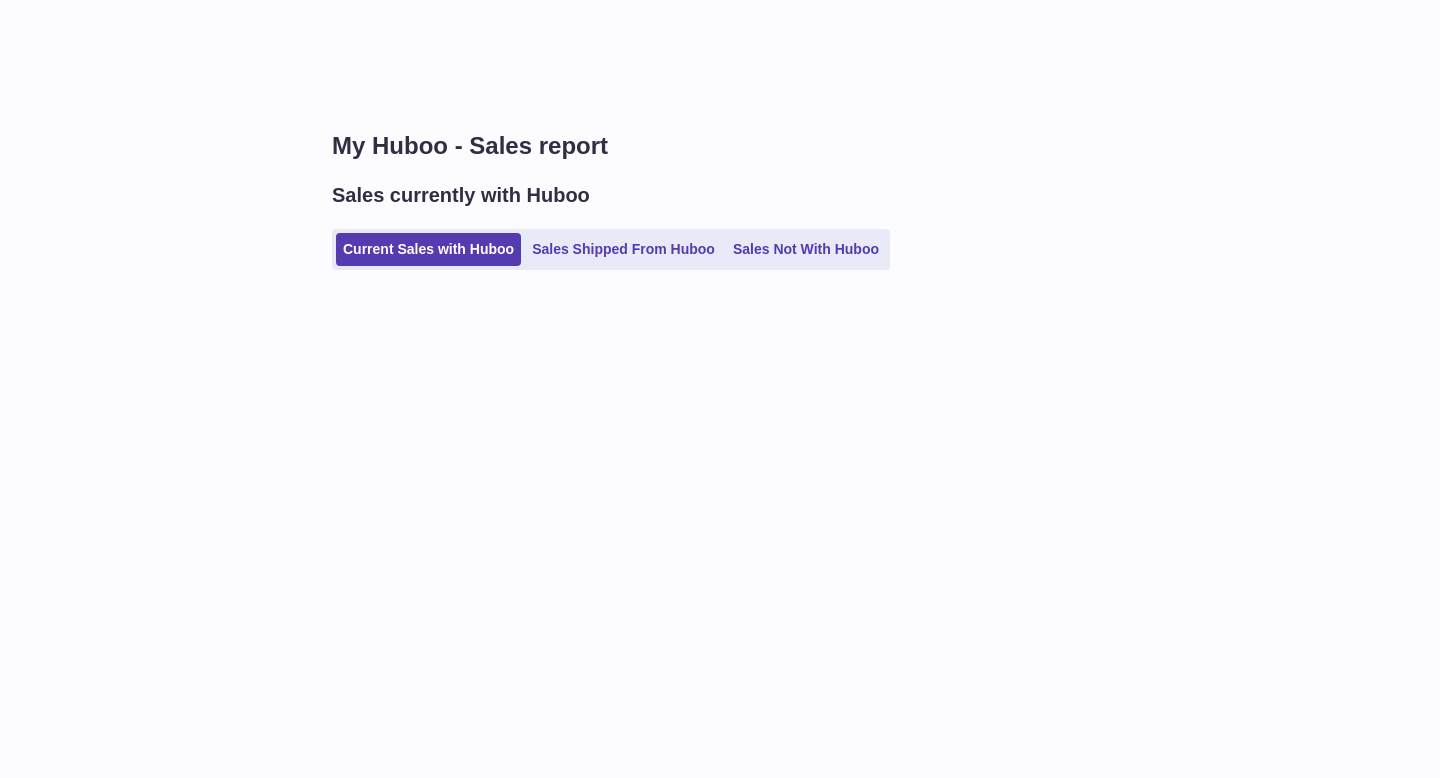 scroll, scrollTop: 0, scrollLeft: 0, axis: both 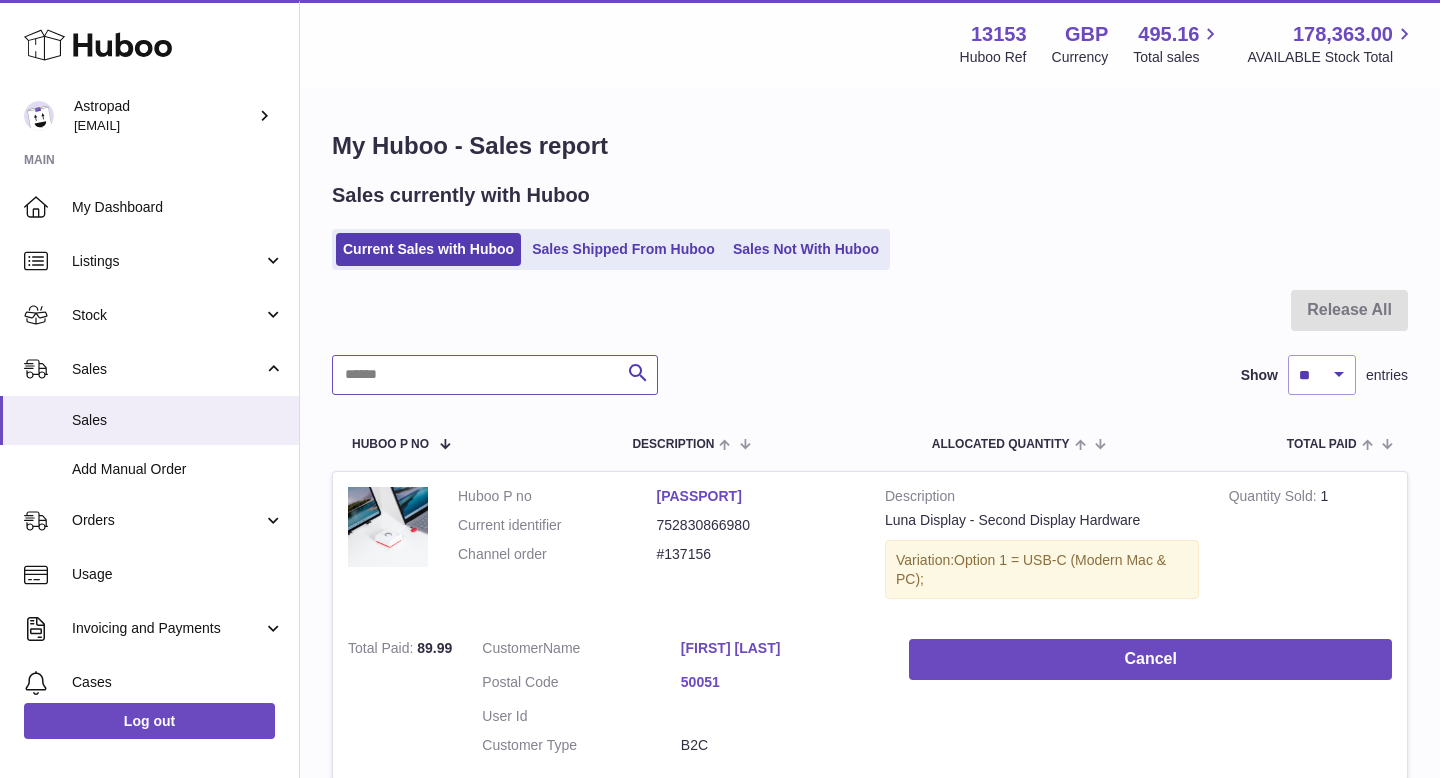 click at bounding box center (495, 375) 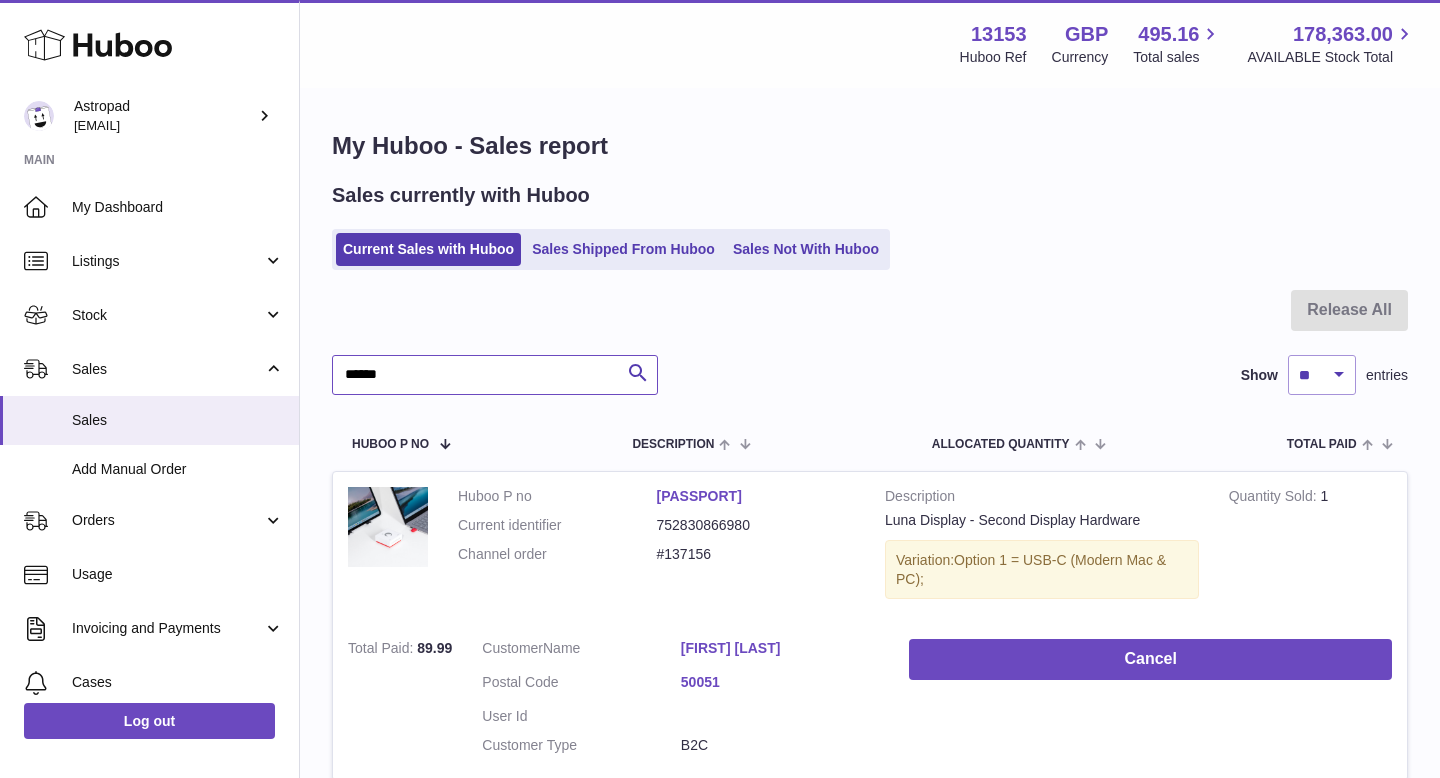 type on "******" 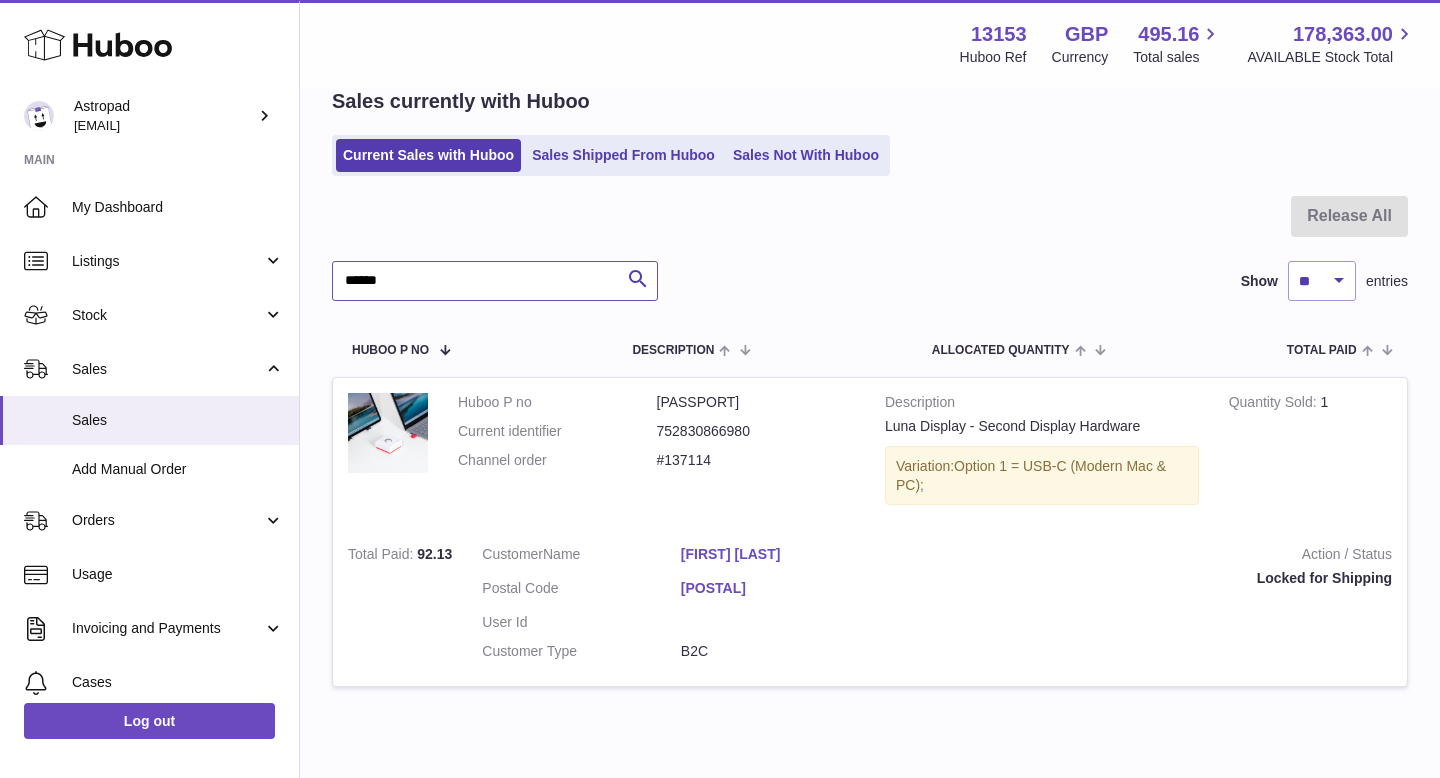 scroll, scrollTop: 122, scrollLeft: 0, axis: vertical 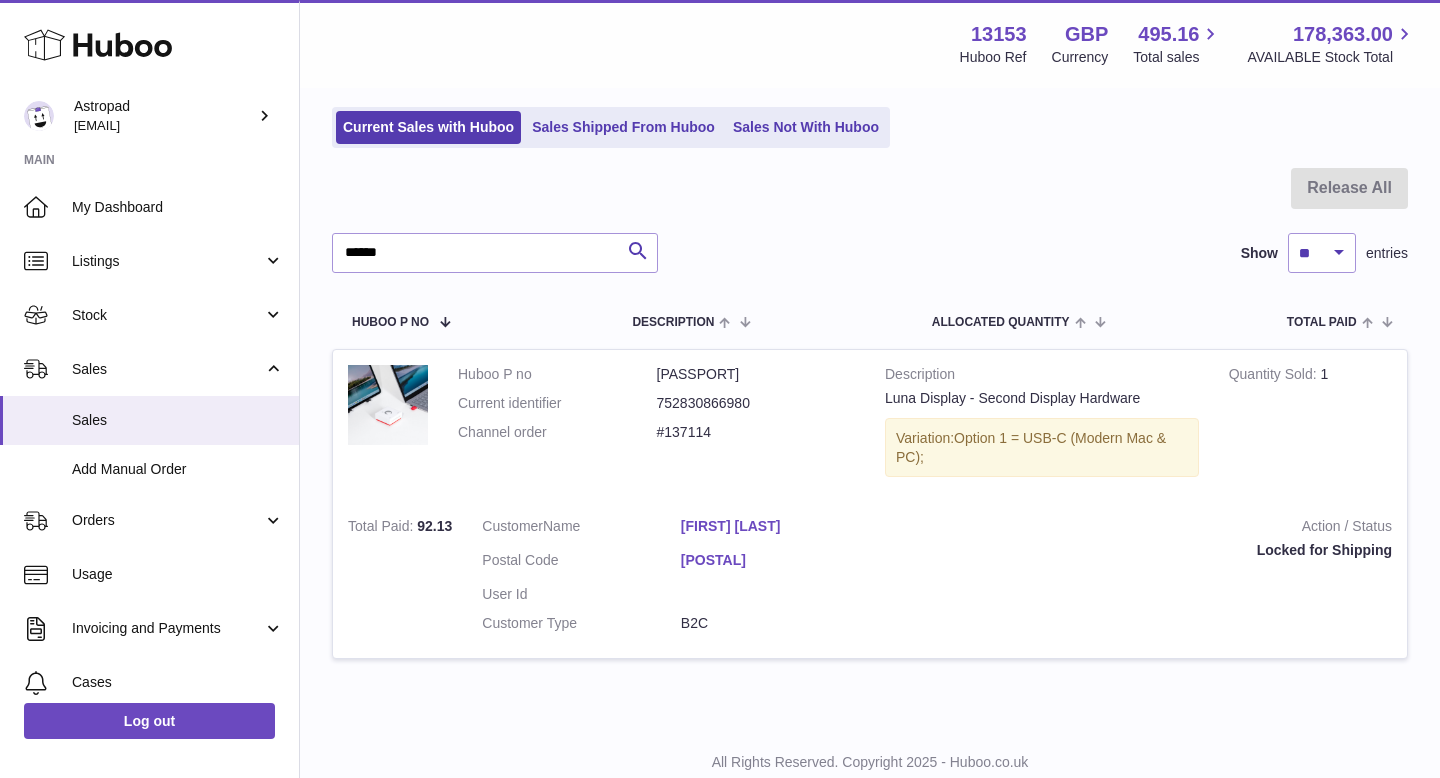 click on "[FIRST] [LAST]" at bounding box center [780, 526] 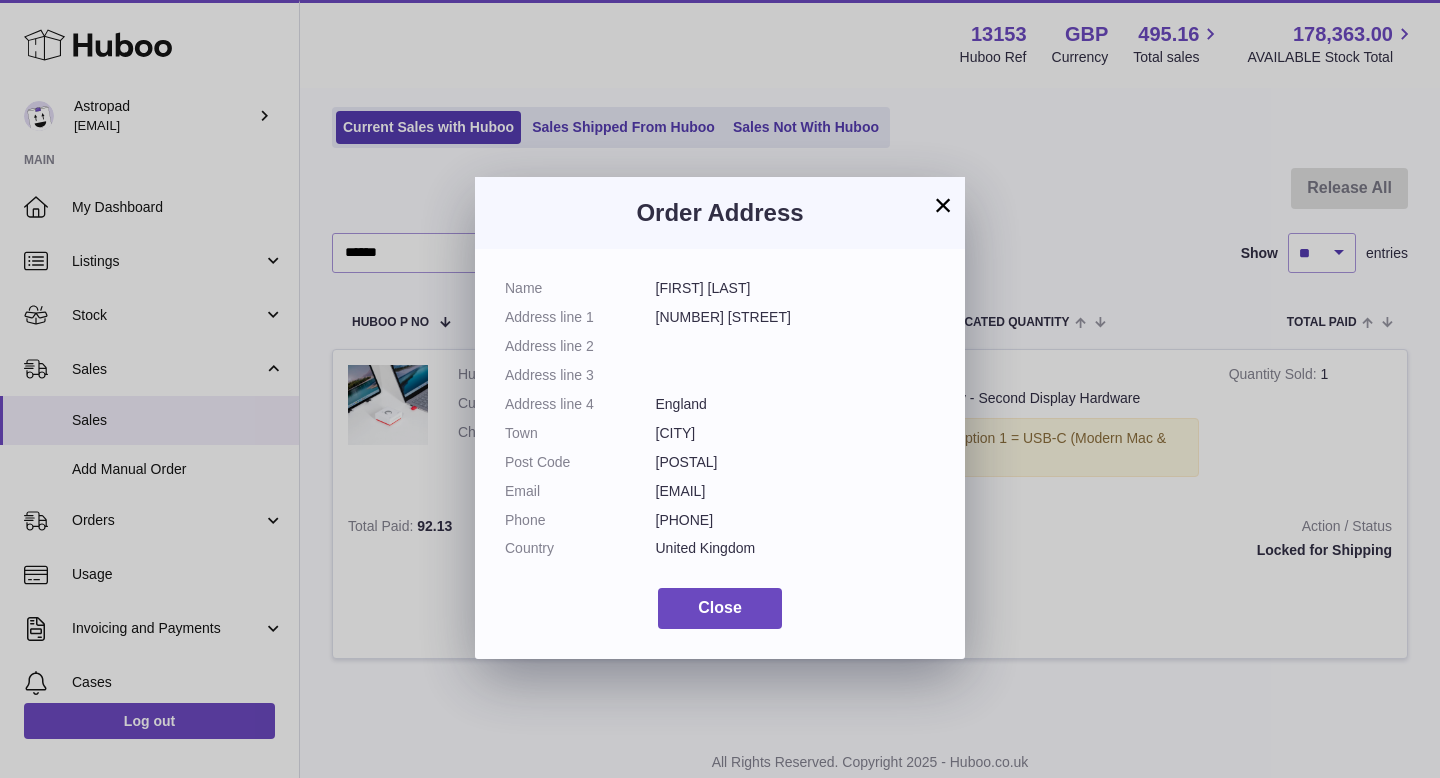 click on "×" at bounding box center [943, 205] 